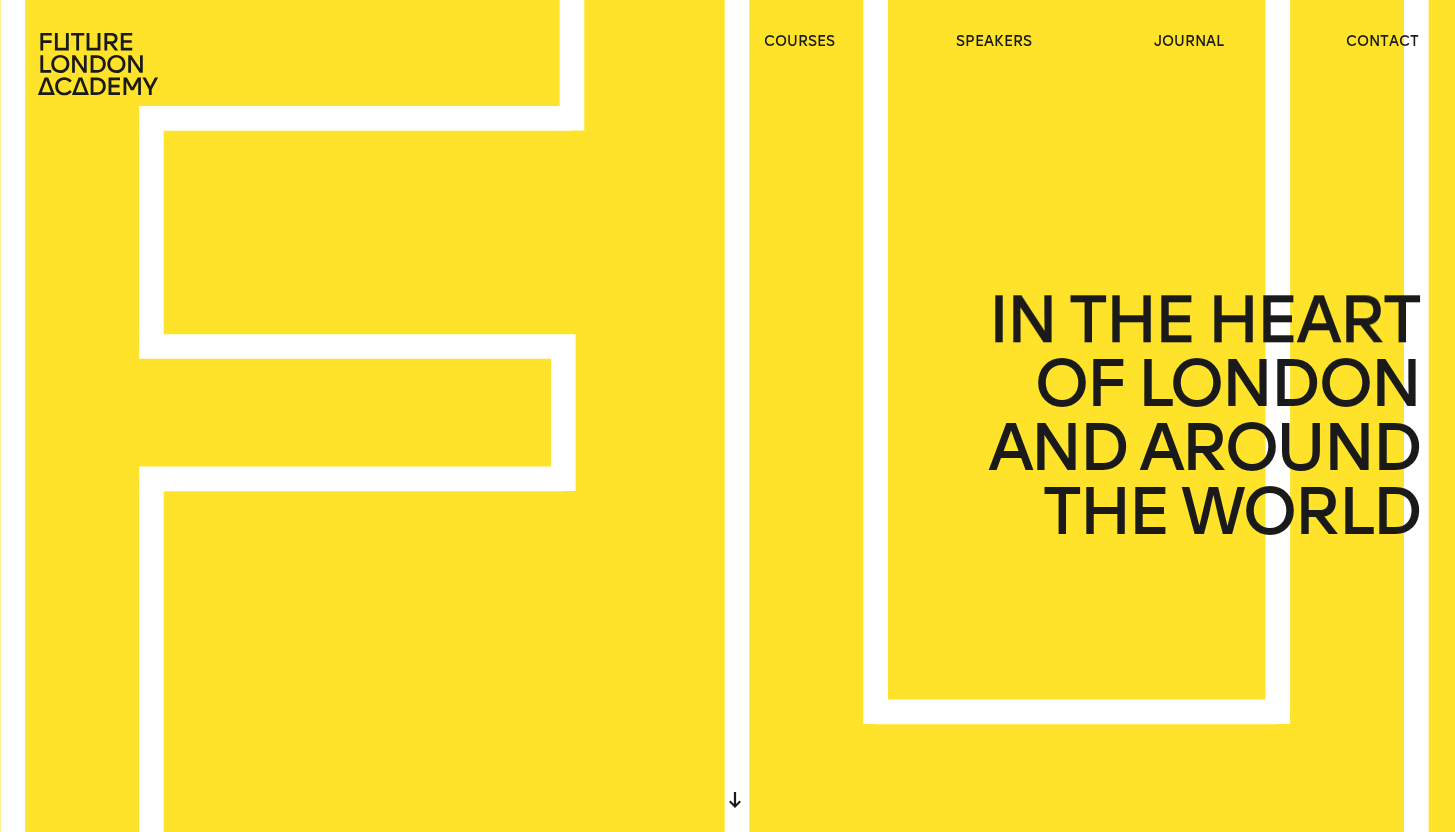 scroll, scrollTop: 0, scrollLeft: 0, axis: both 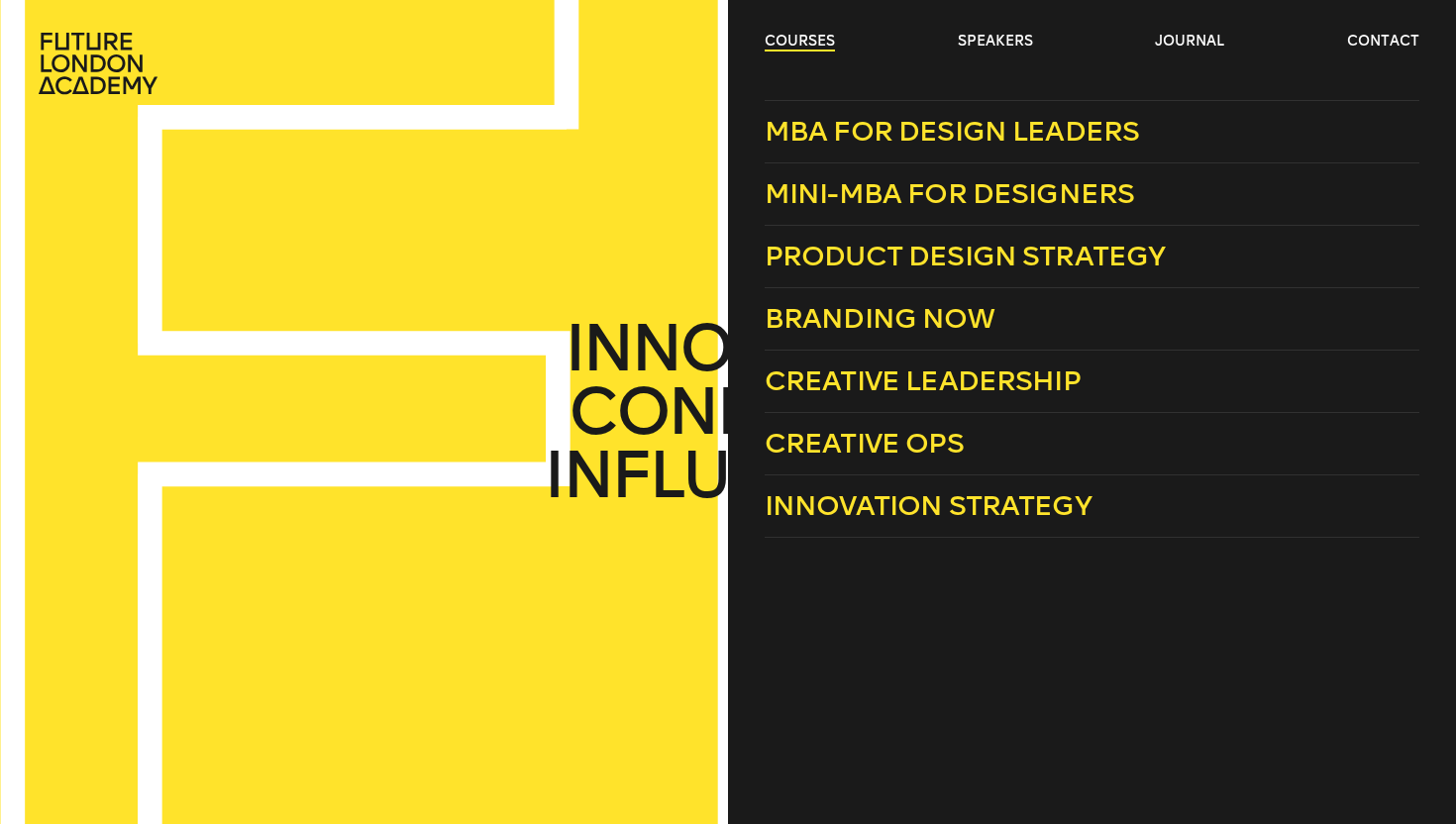 click on "courses" at bounding box center (799, 42) 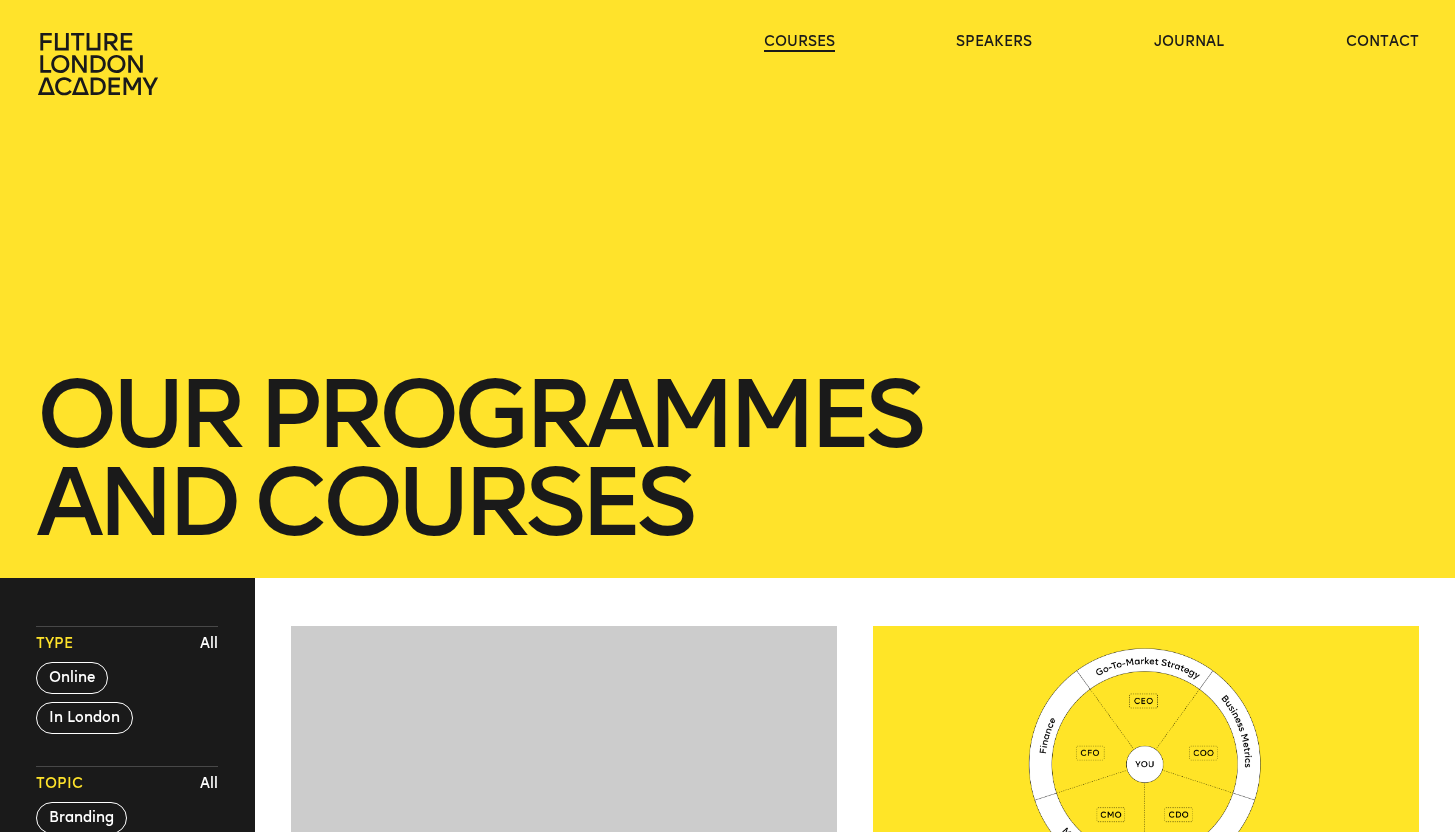 click on "courses" at bounding box center [799, 42] 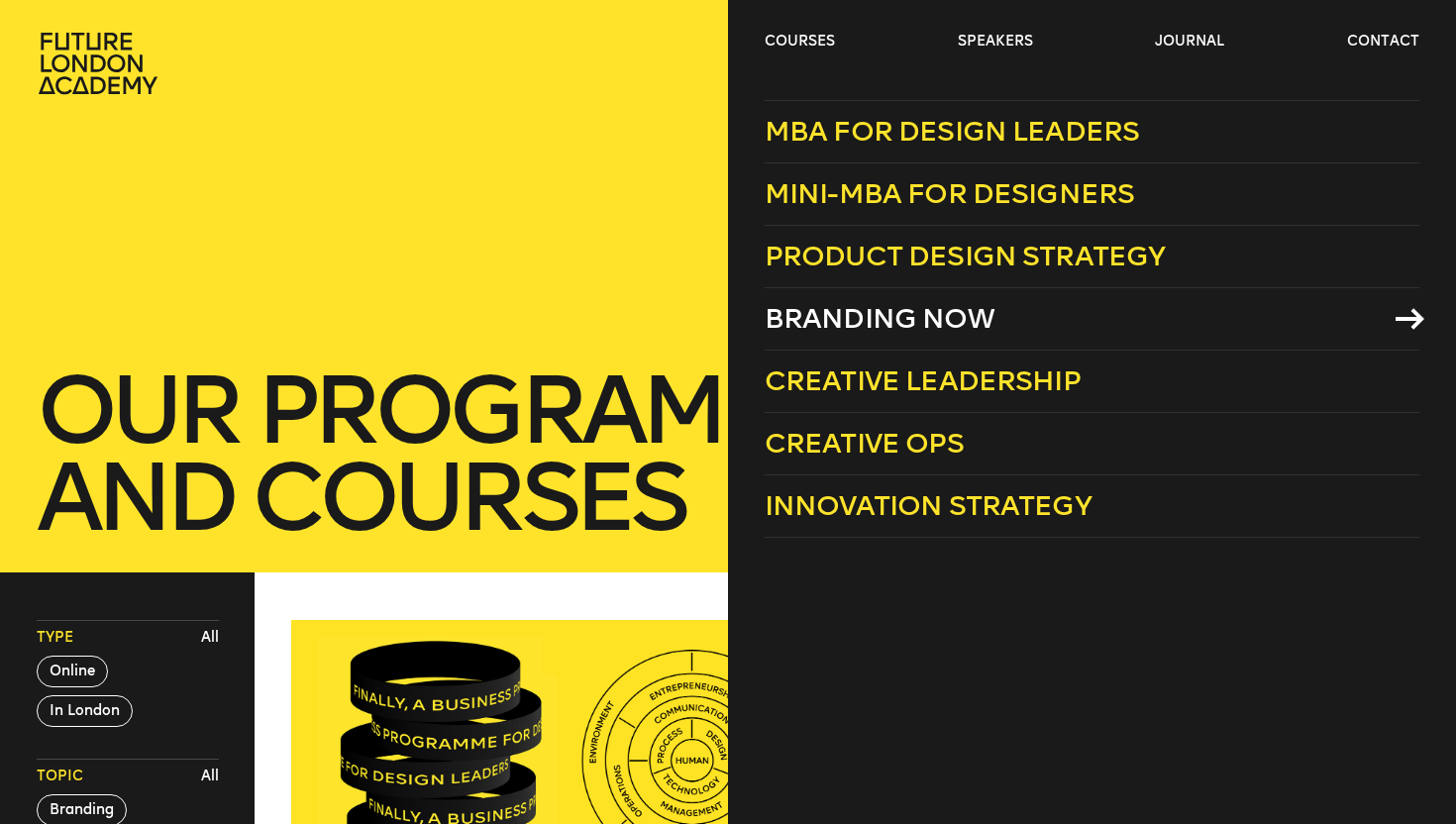 click on "Branding Now" at bounding box center (1092, 319) 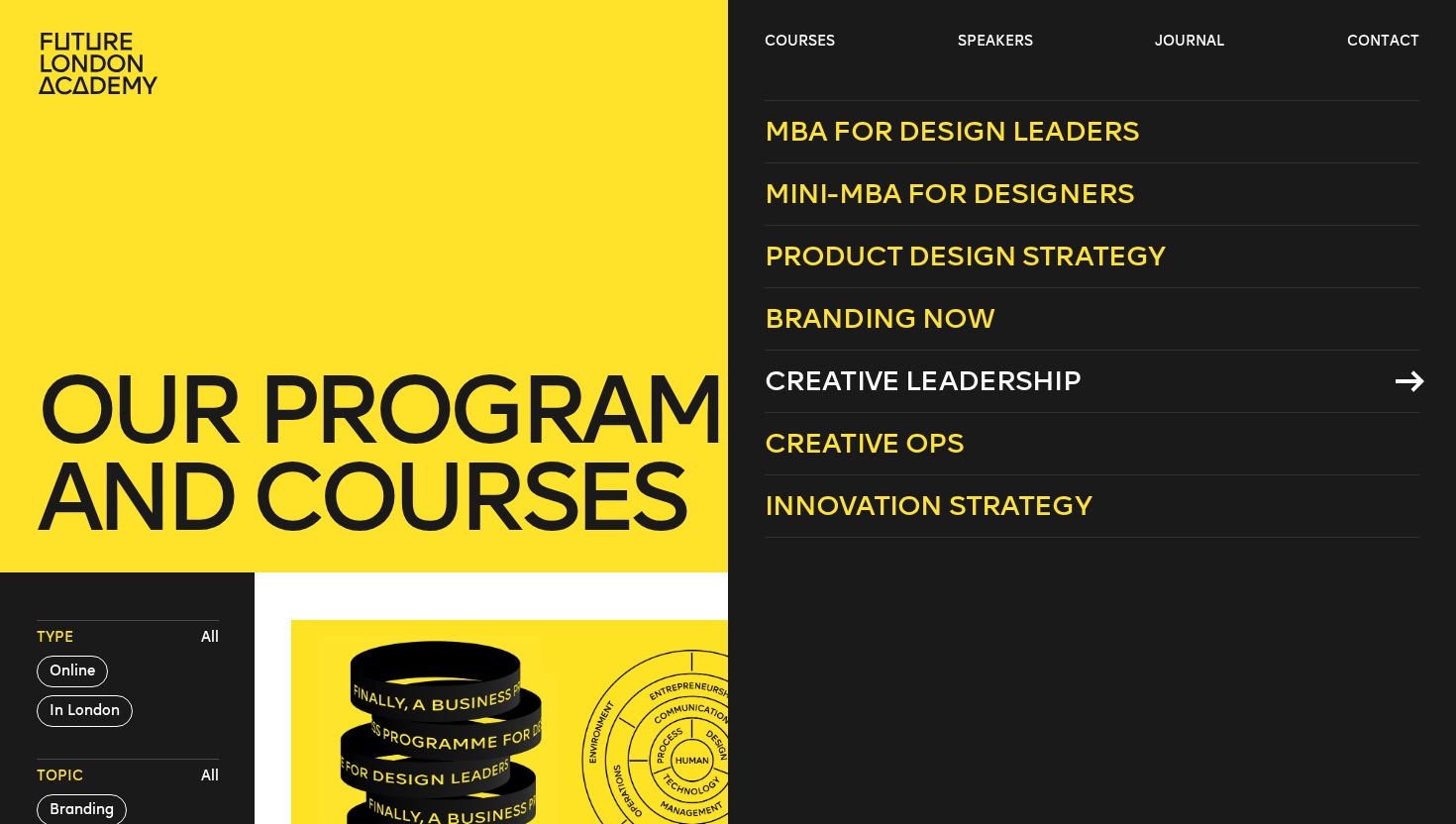click on "Creative Leadership" at bounding box center (1092, 381) 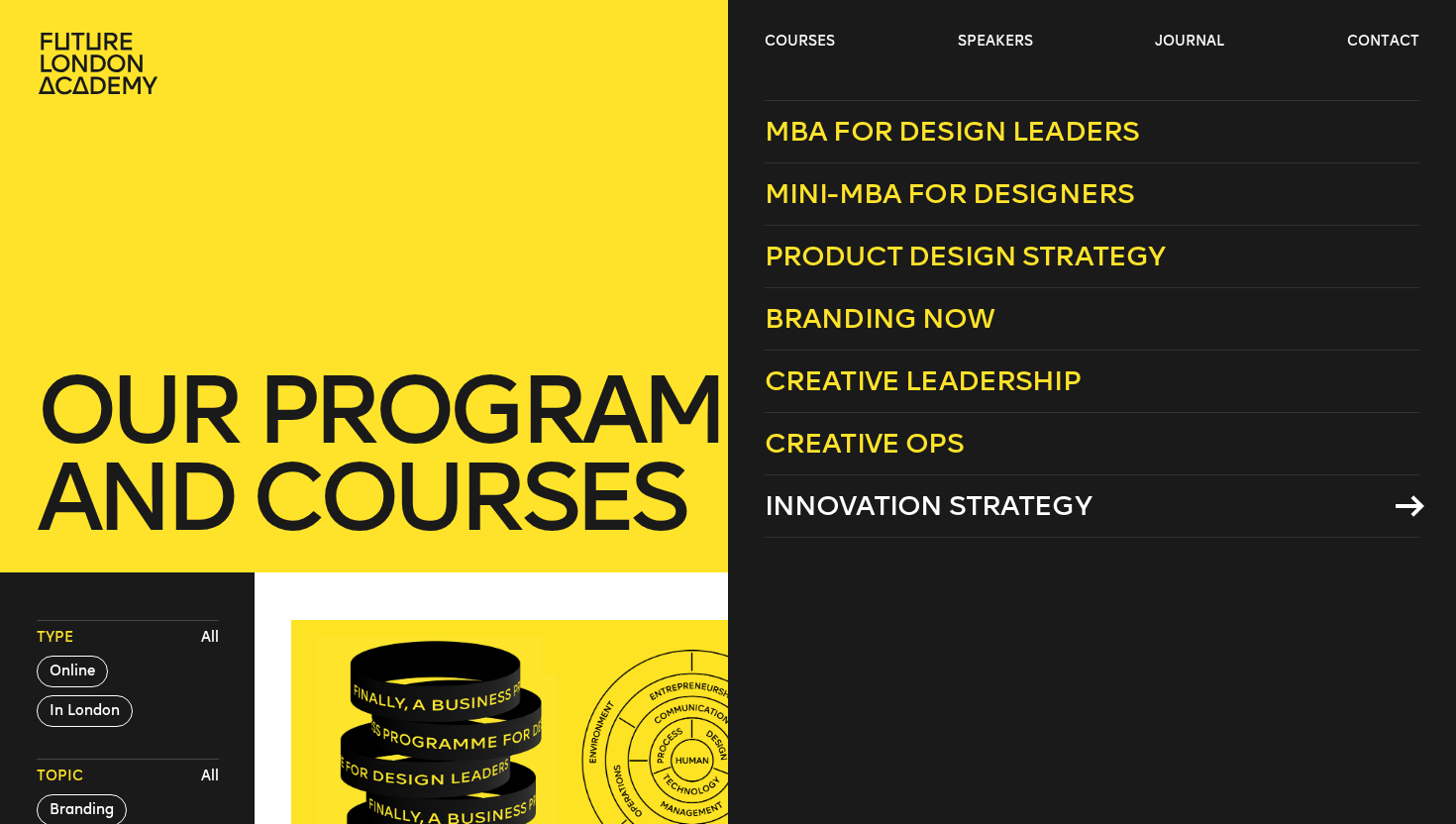 click on "Innovation Strategy" at bounding box center (928, 505) 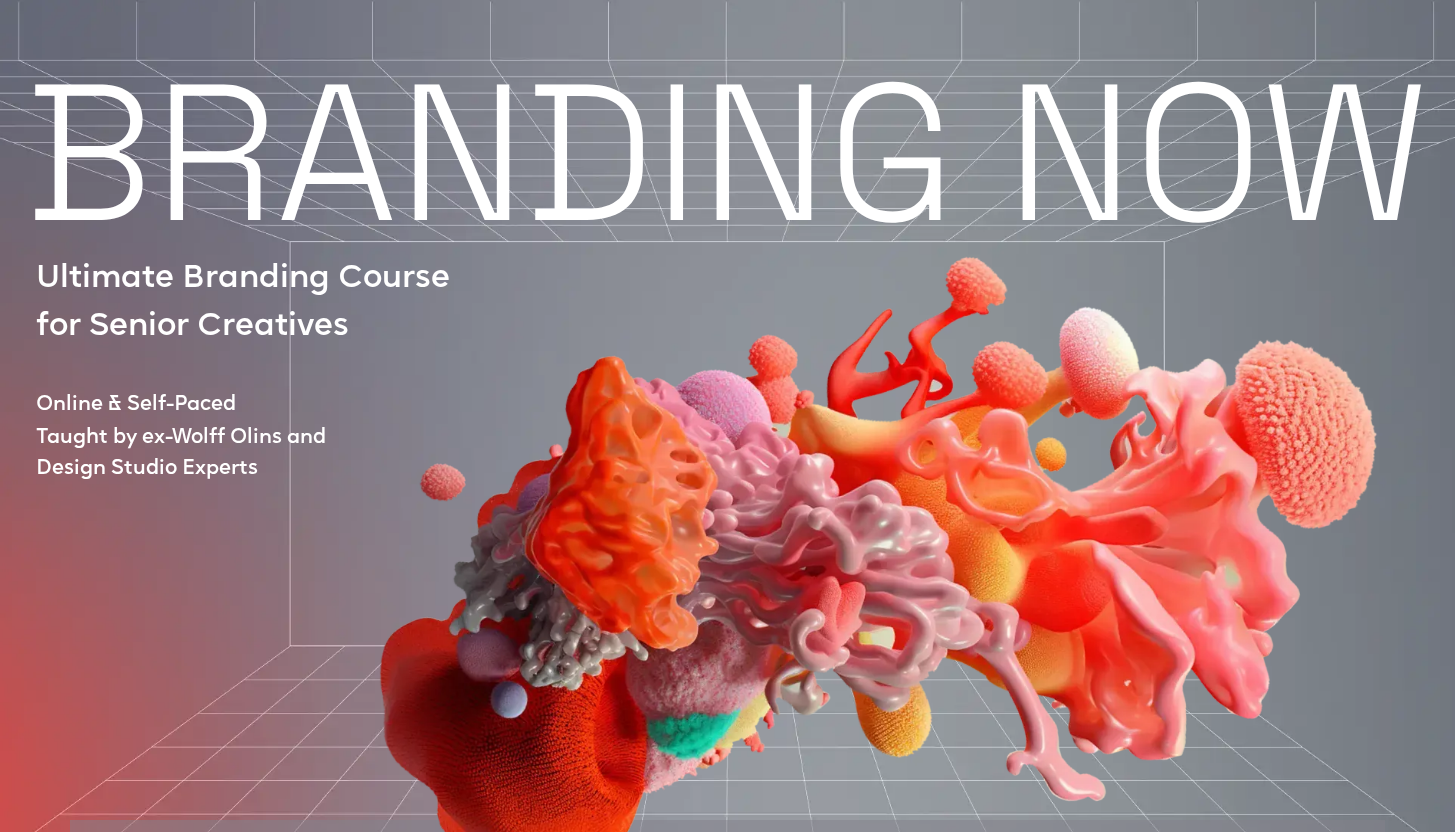 scroll, scrollTop: 0, scrollLeft: 0, axis: both 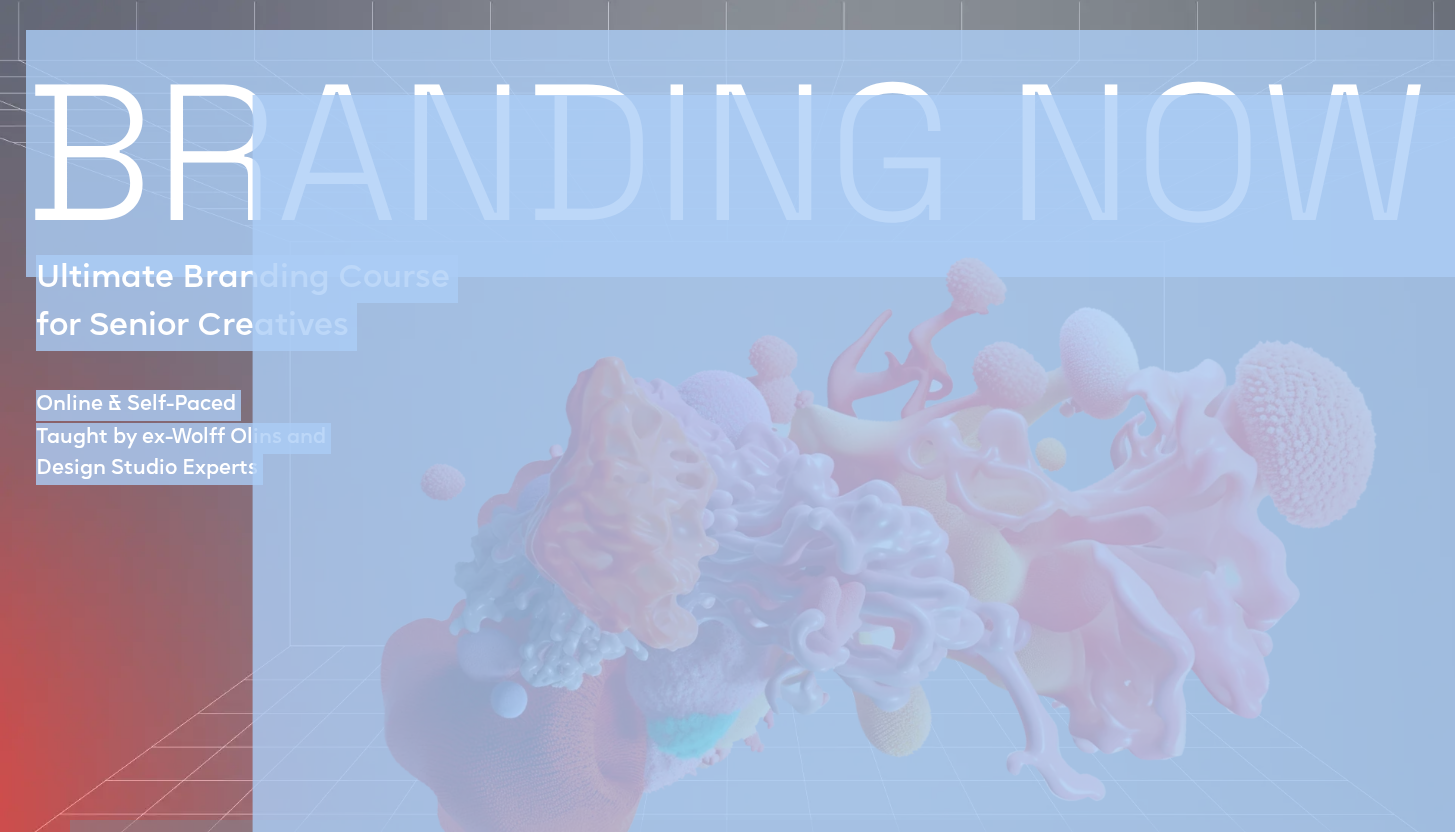 drag, startPoint x: 0, startPoint y: 149, endPoint x: 658, endPoint y: 130, distance: 658.27423 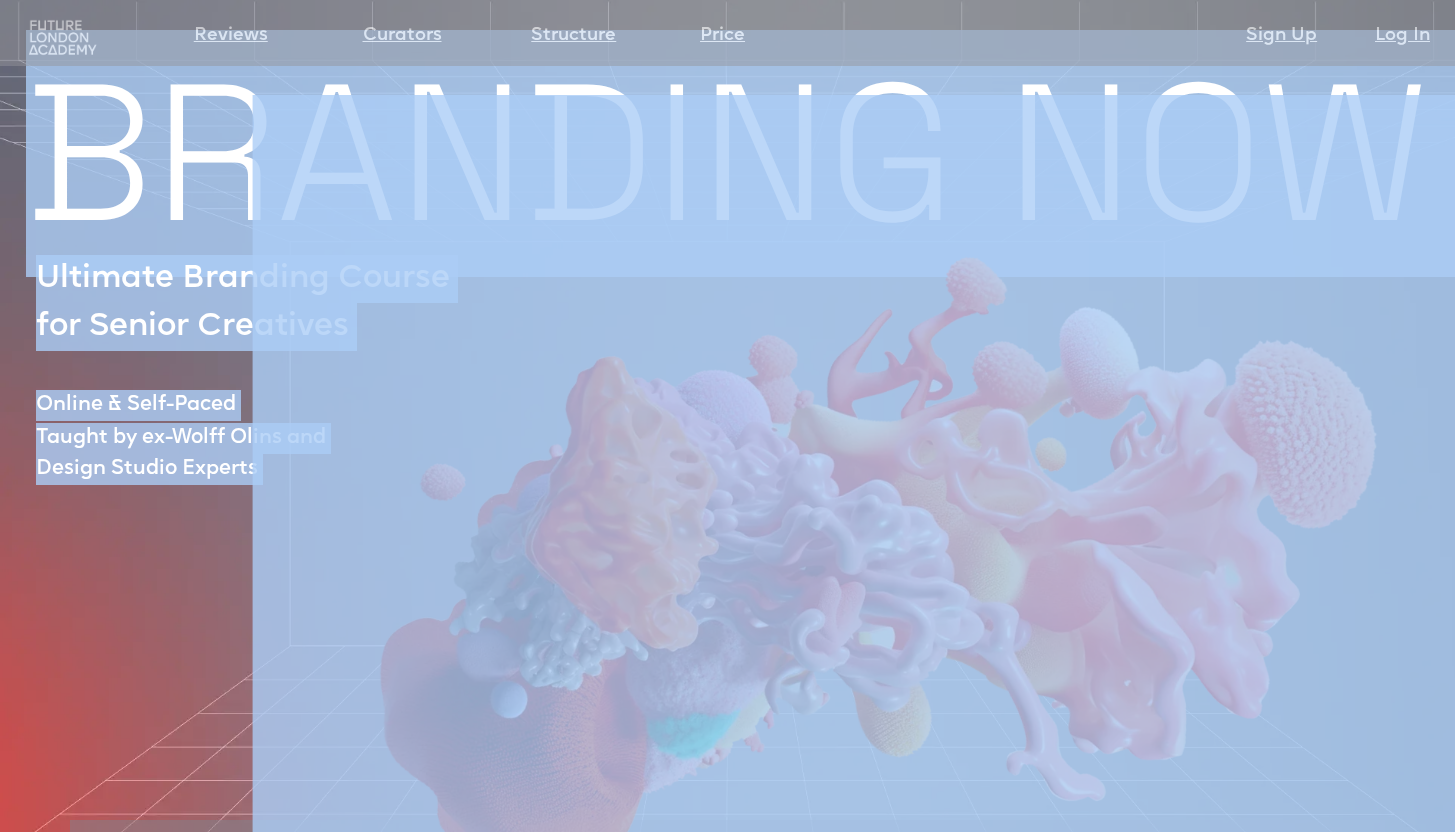 click at bounding box center [865, 447] 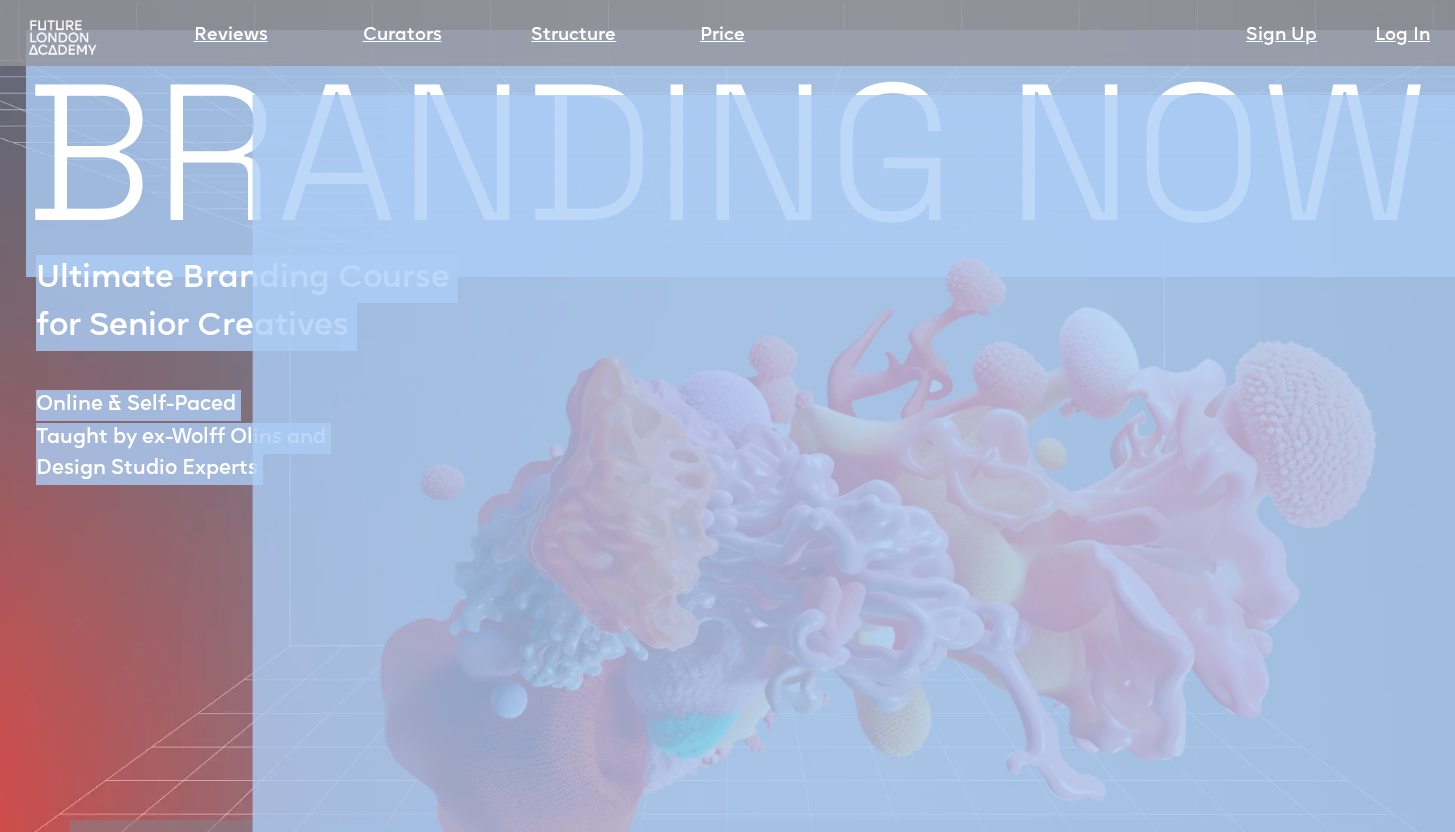 drag, startPoint x: 946, startPoint y: 148, endPoint x: 885, endPoint y: 152, distance: 61.13101 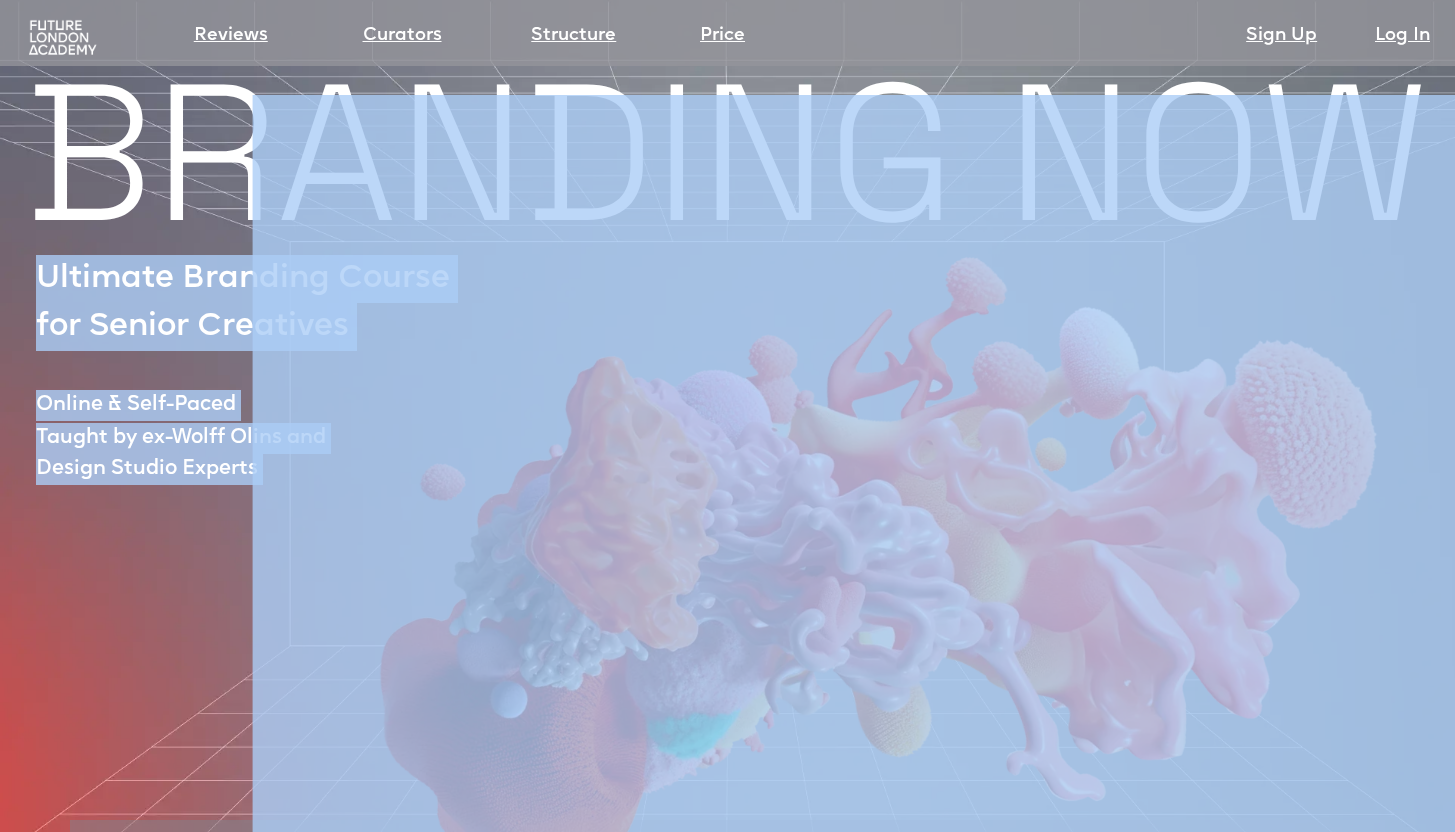 drag, startPoint x: 44, startPoint y: 276, endPoint x: 348, endPoint y: 337, distance: 310.05966 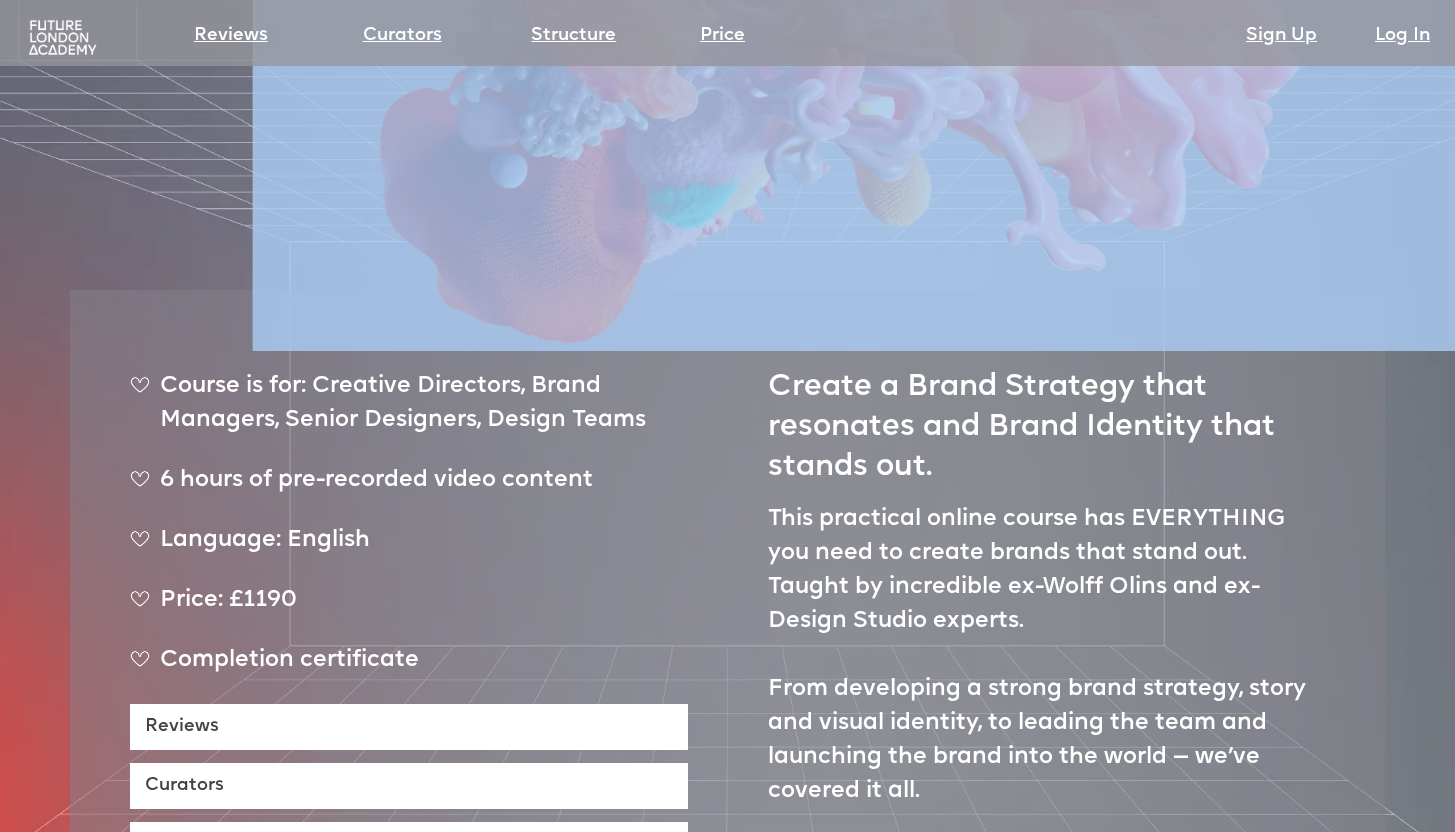 scroll, scrollTop: 611, scrollLeft: 0, axis: vertical 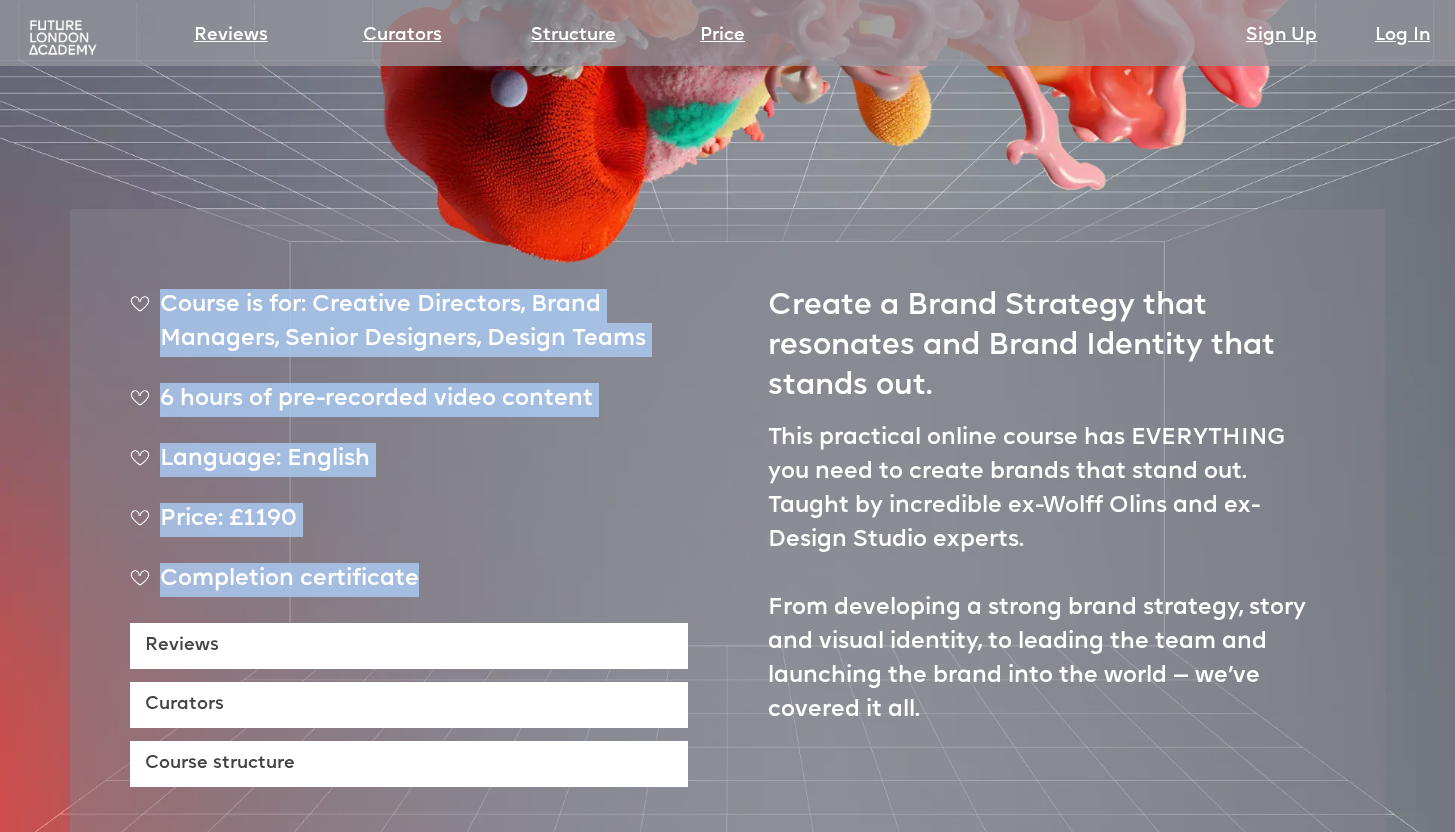 drag, startPoint x: 156, startPoint y: 289, endPoint x: 433, endPoint y: 576, distance: 398.8709 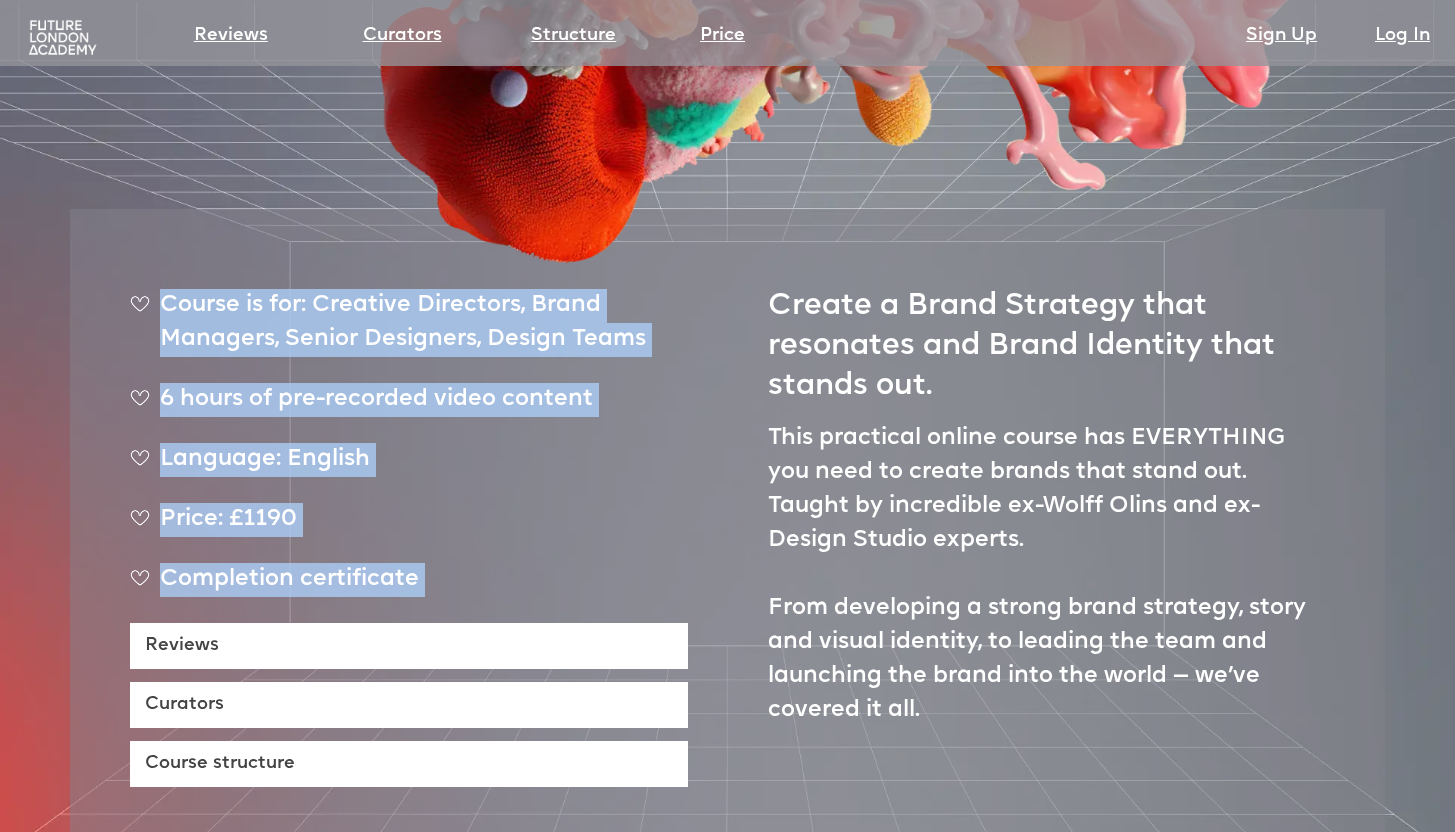 drag, startPoint x: 425, startPoint y: 578, endPoint x: 160, endPoint y: 303, distance: 381.90314 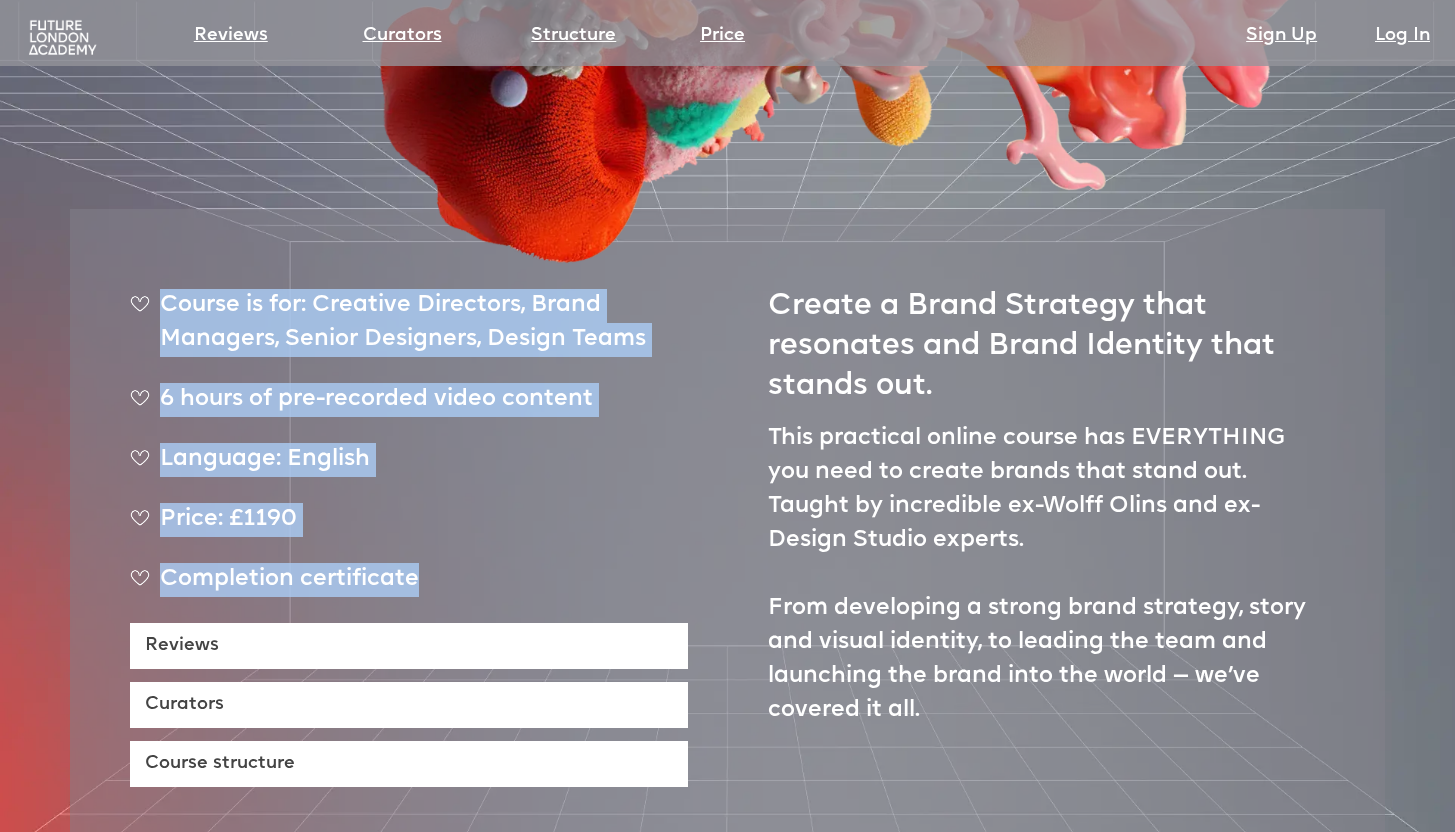 drag, startPoint x: 129, startPoint y: 276, endPoint x: 480, endPoint y: 550, distance: 445.28305 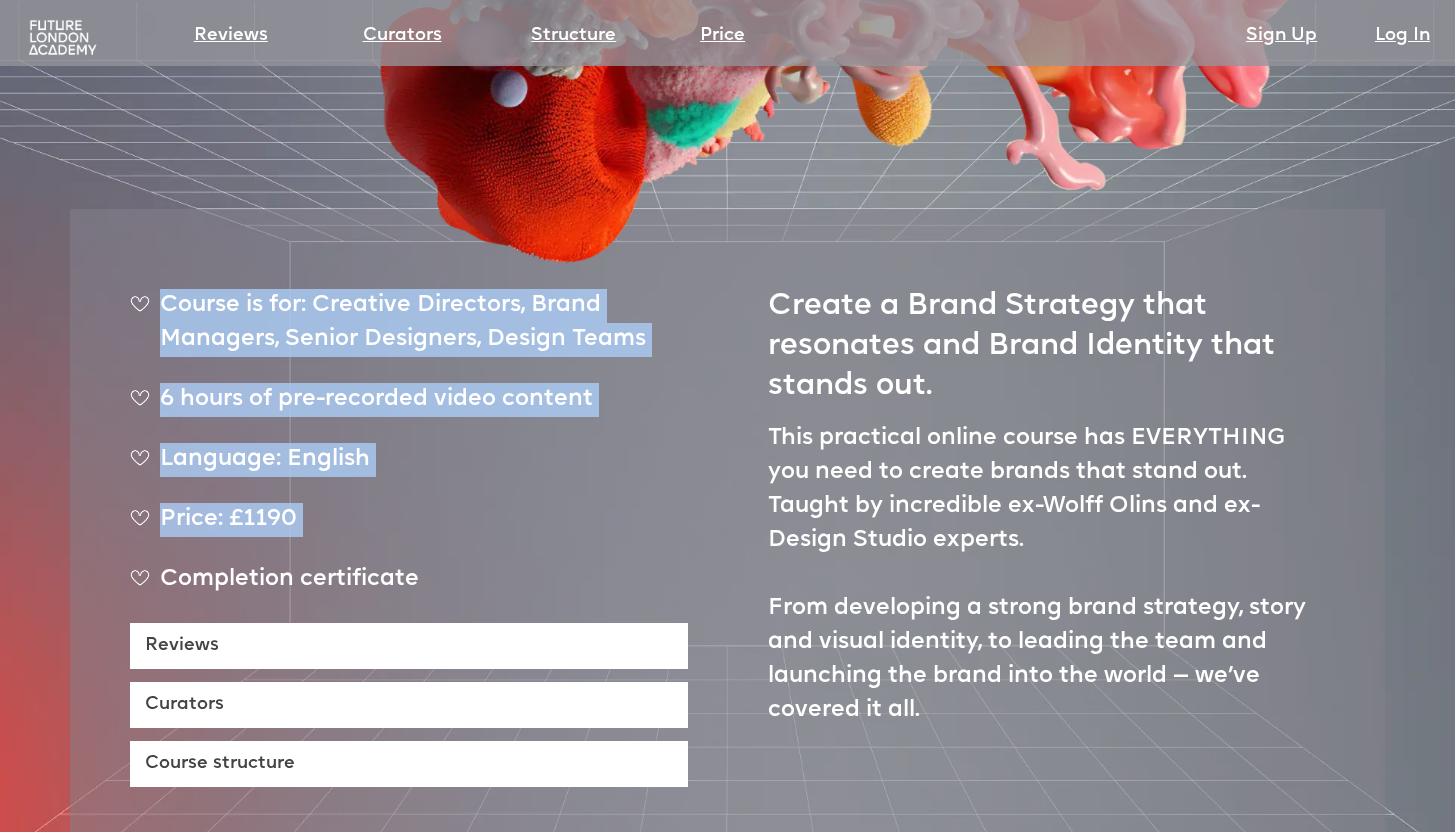click on "Language: English" at bounding box center (409, 468) 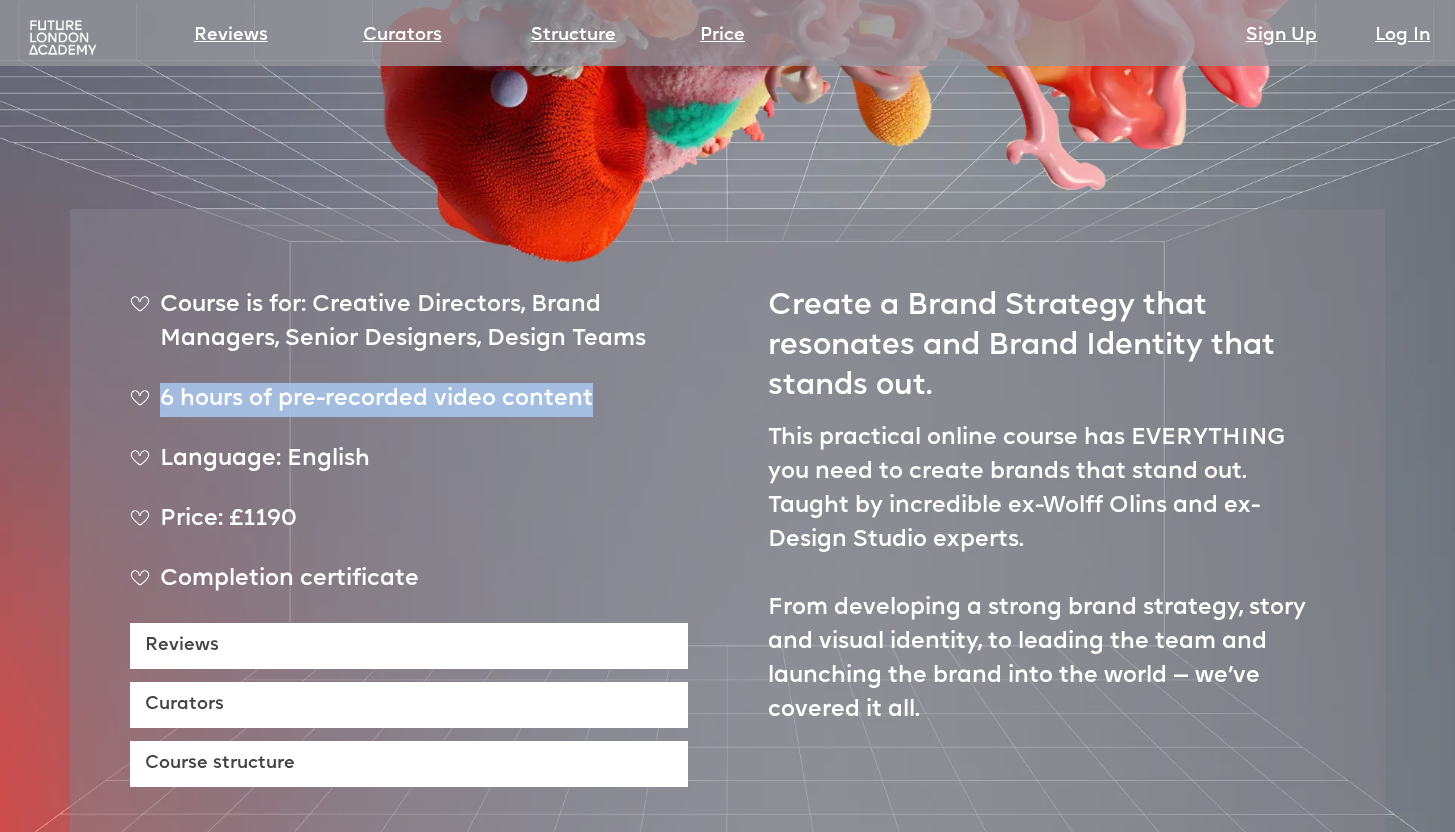 drag, startPoint x: 594, startPoint y: 394, endPoint x: 166, endPoint y: 398, distance: 428.01868 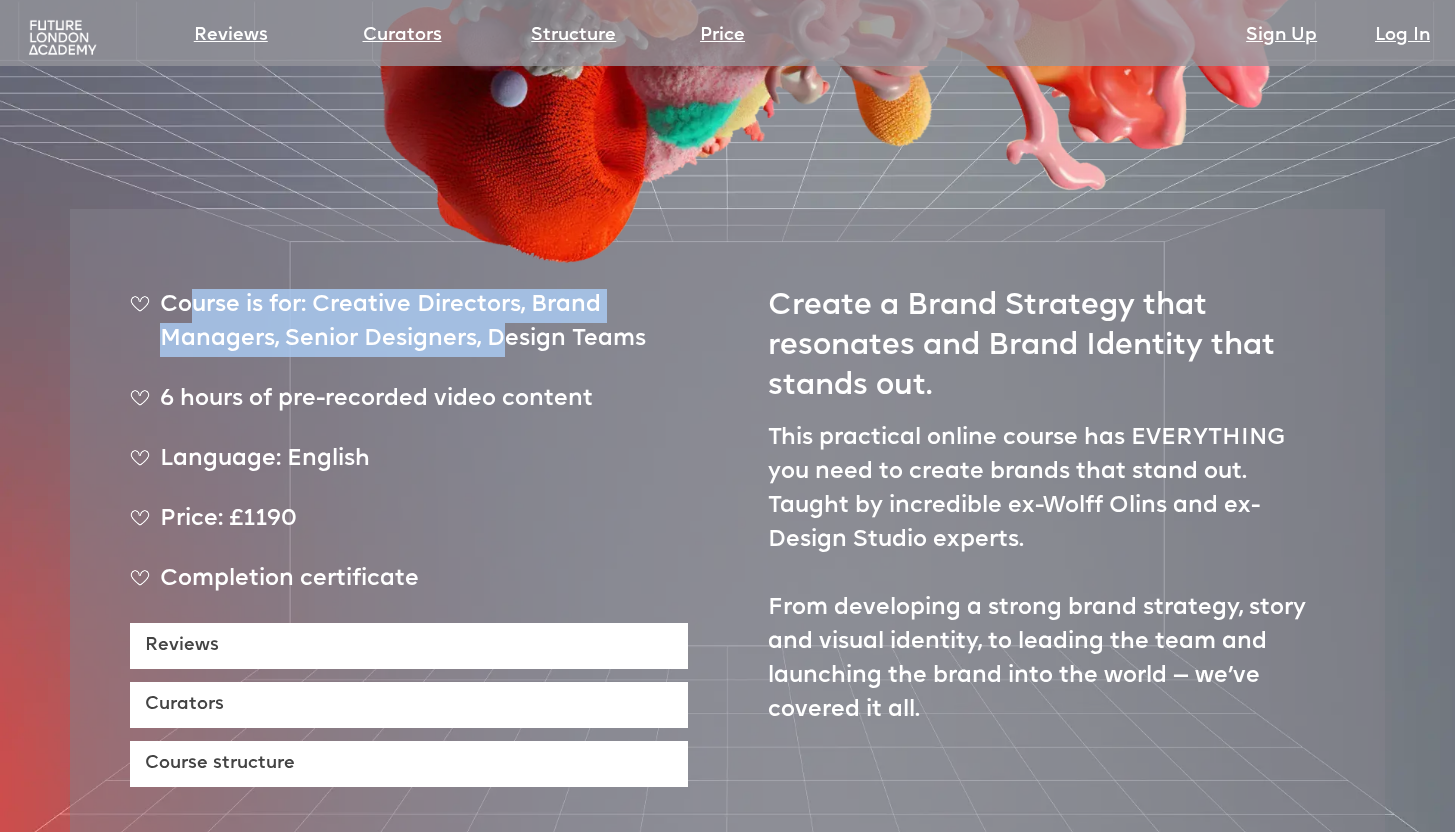 drag, startPoint x: 188, startPoint y: 310, endPoint x: 500, endPoint y: 352, distance: 314.81424 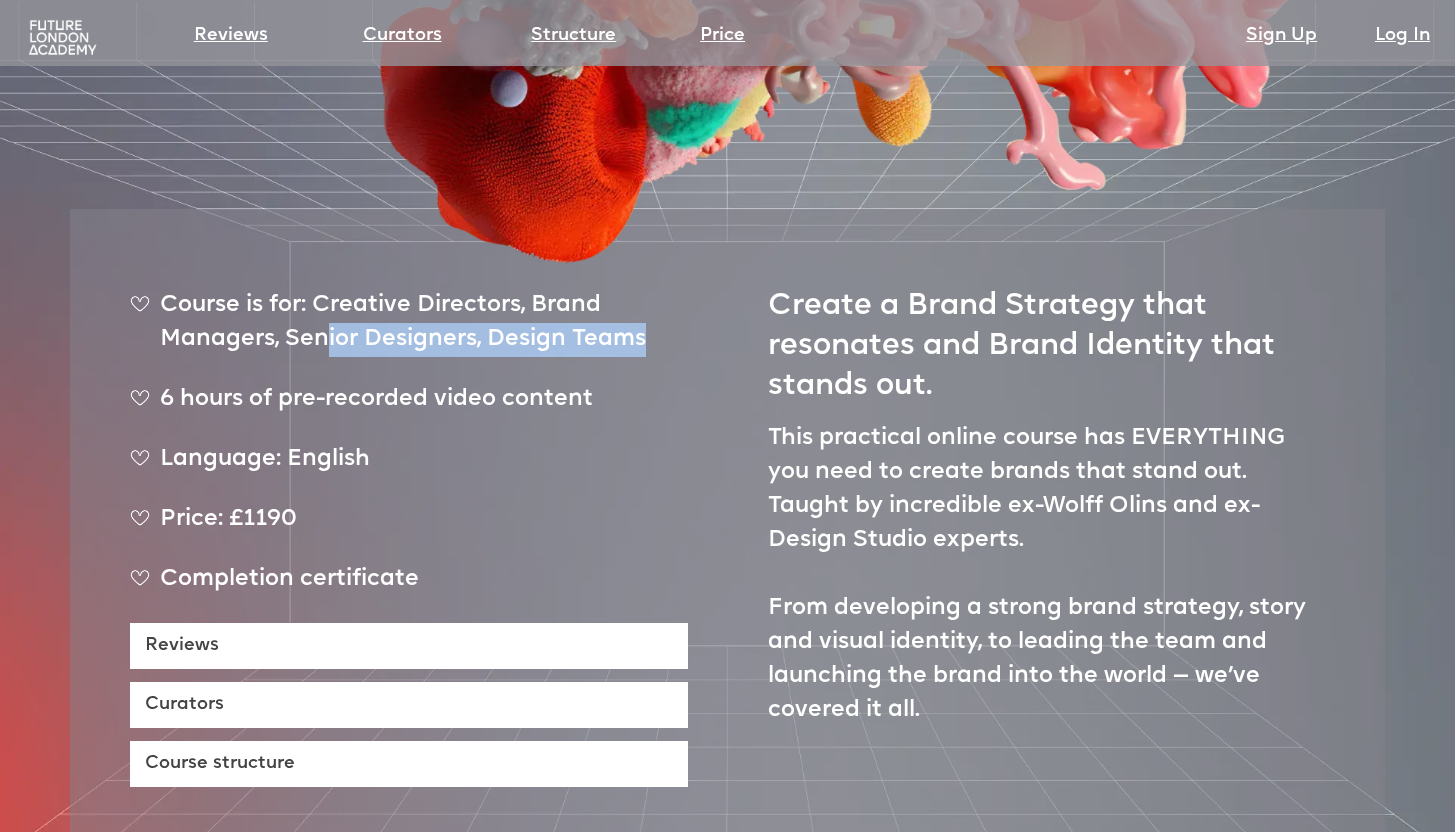 drag, startPoint x: 655, startPoint y: 351, endPoint x: 324, endPoint y: 336, distance: 331.3397 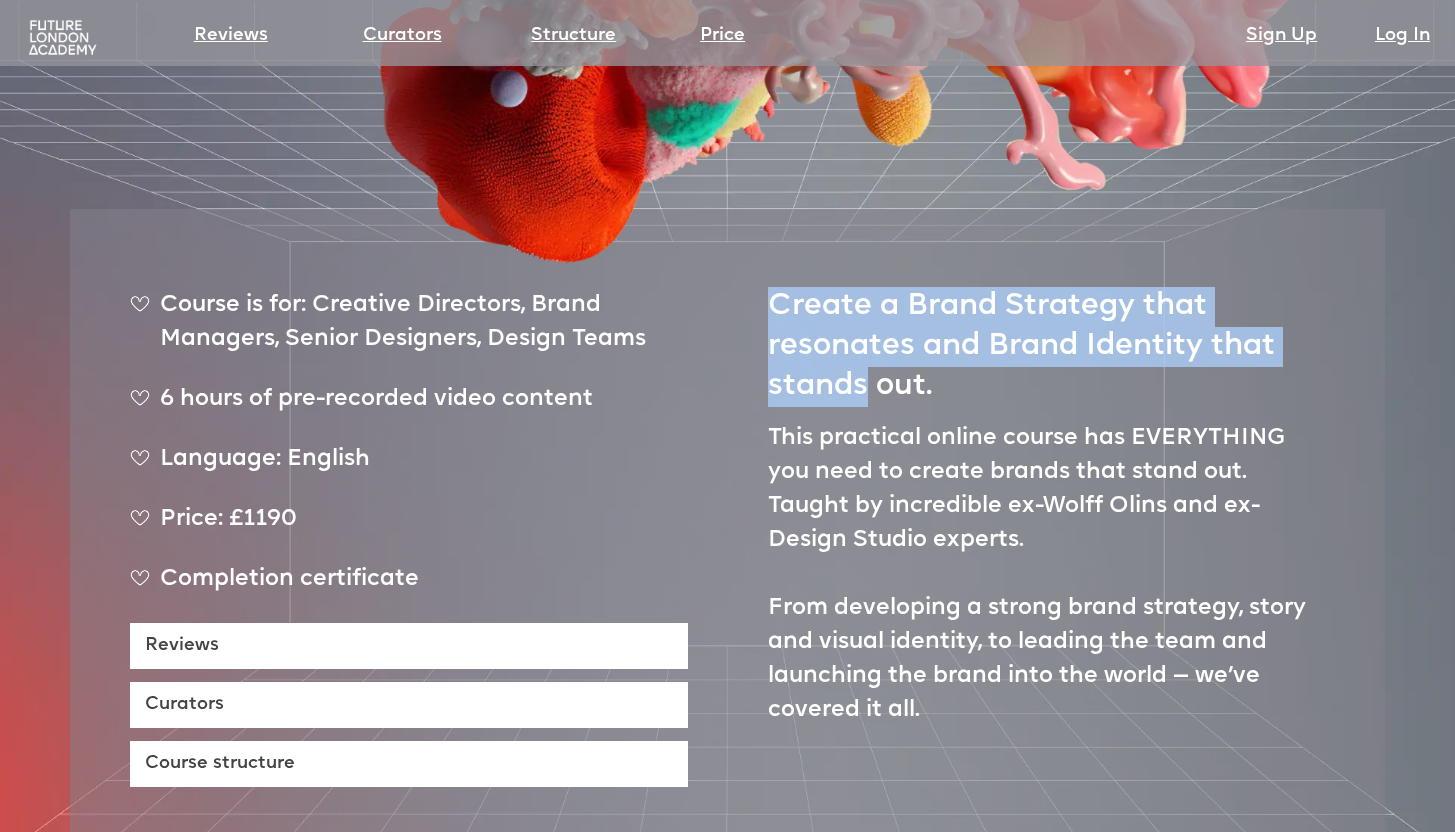 drag, startPoint x: 763, startPoint y: 310, endPoint x: 868, endPoint y: 378, distance: 125.09596 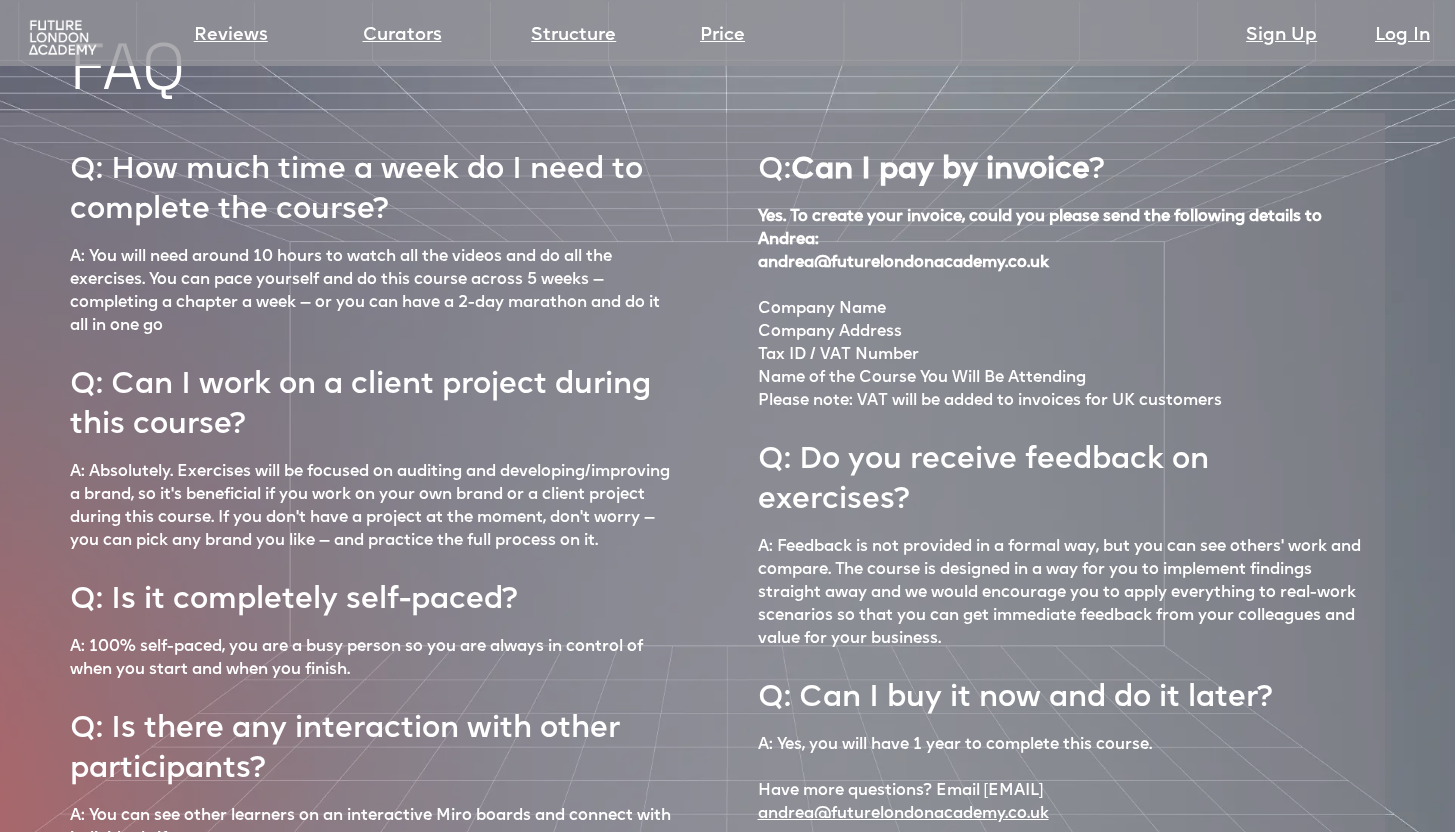scroll, scrollTop: 8142, scrollLeft: 0, axis: vertical 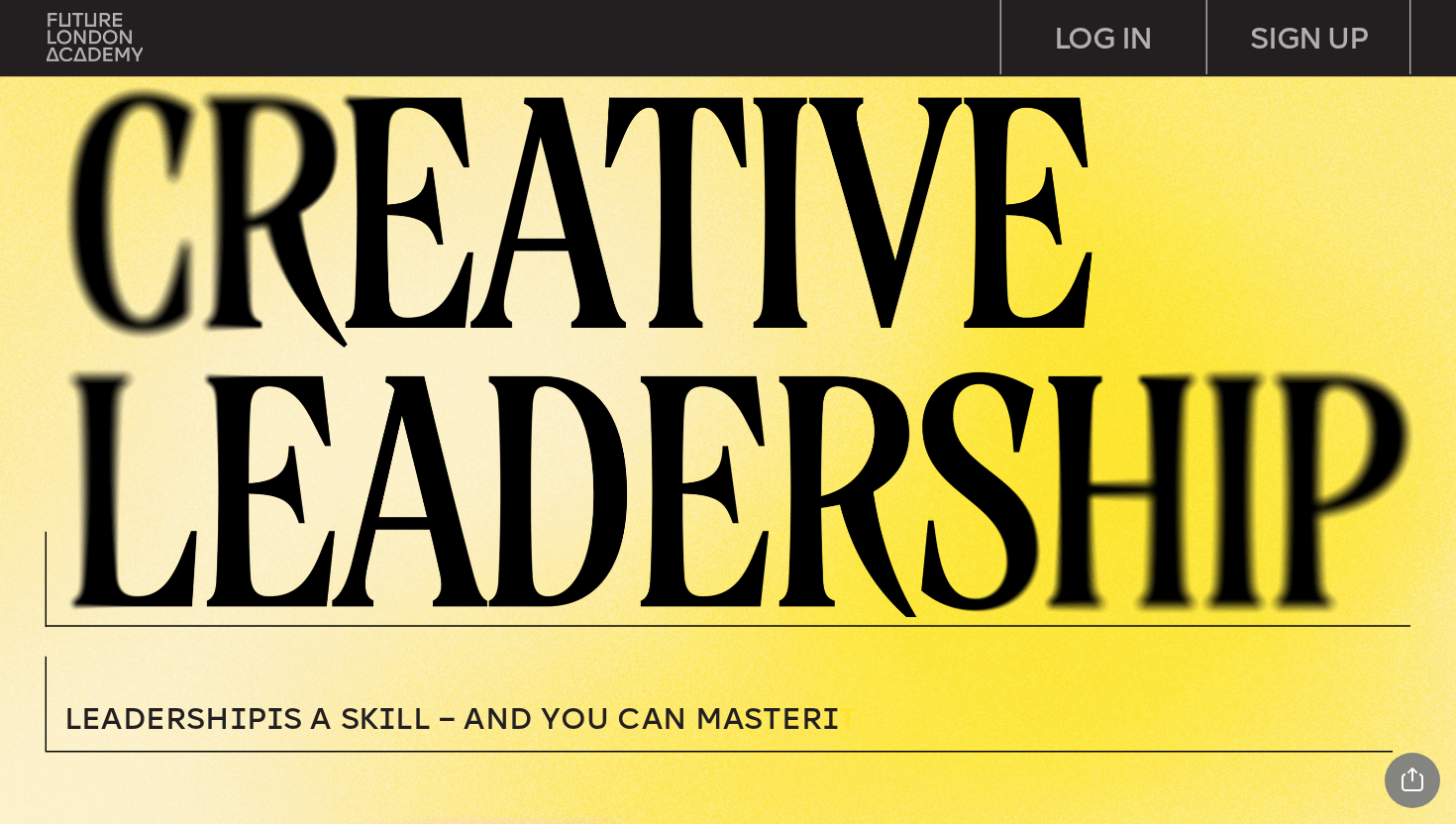 drag, startPoint x: 114, startPoint y: 56, endPoint x: 146, endPoint y: 587, distance: 531.96334 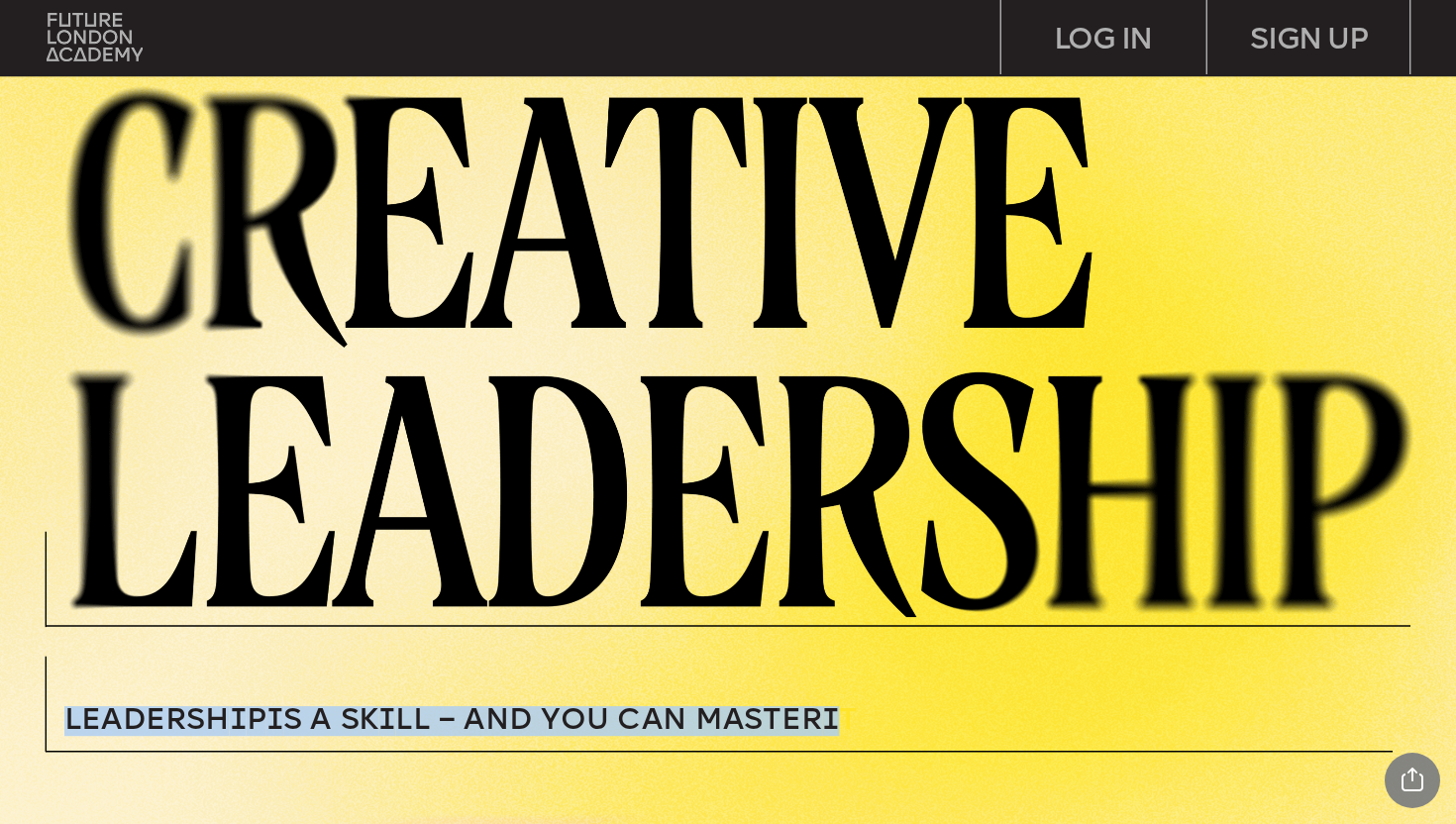 drag, startPoint x: 63, startPoint y: 722, endPoint x: 860, endPoint y: 728, distance: 797.0226 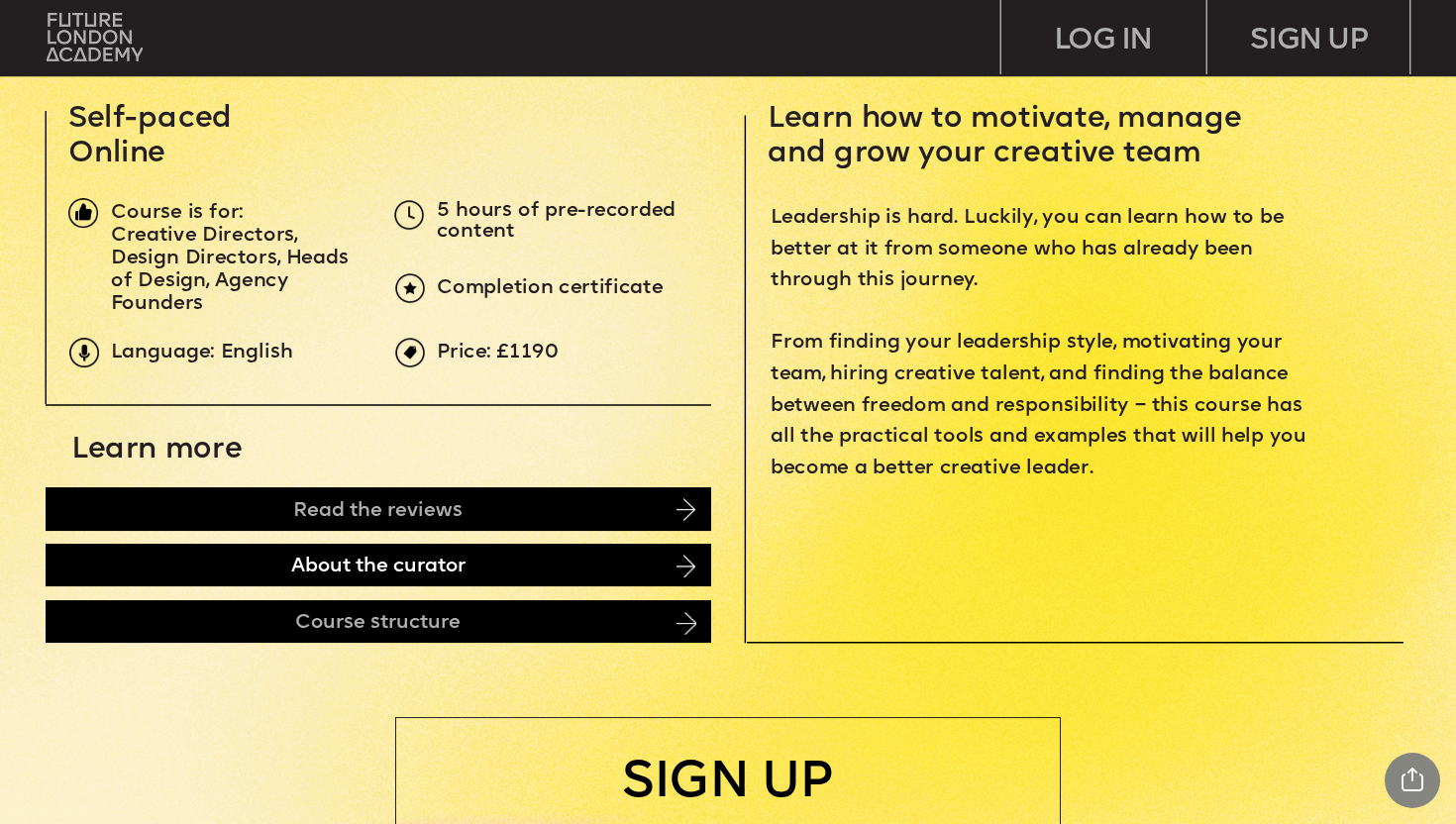 scroll, scrollTop: 544, scrollLeft: 0, axis: vertical 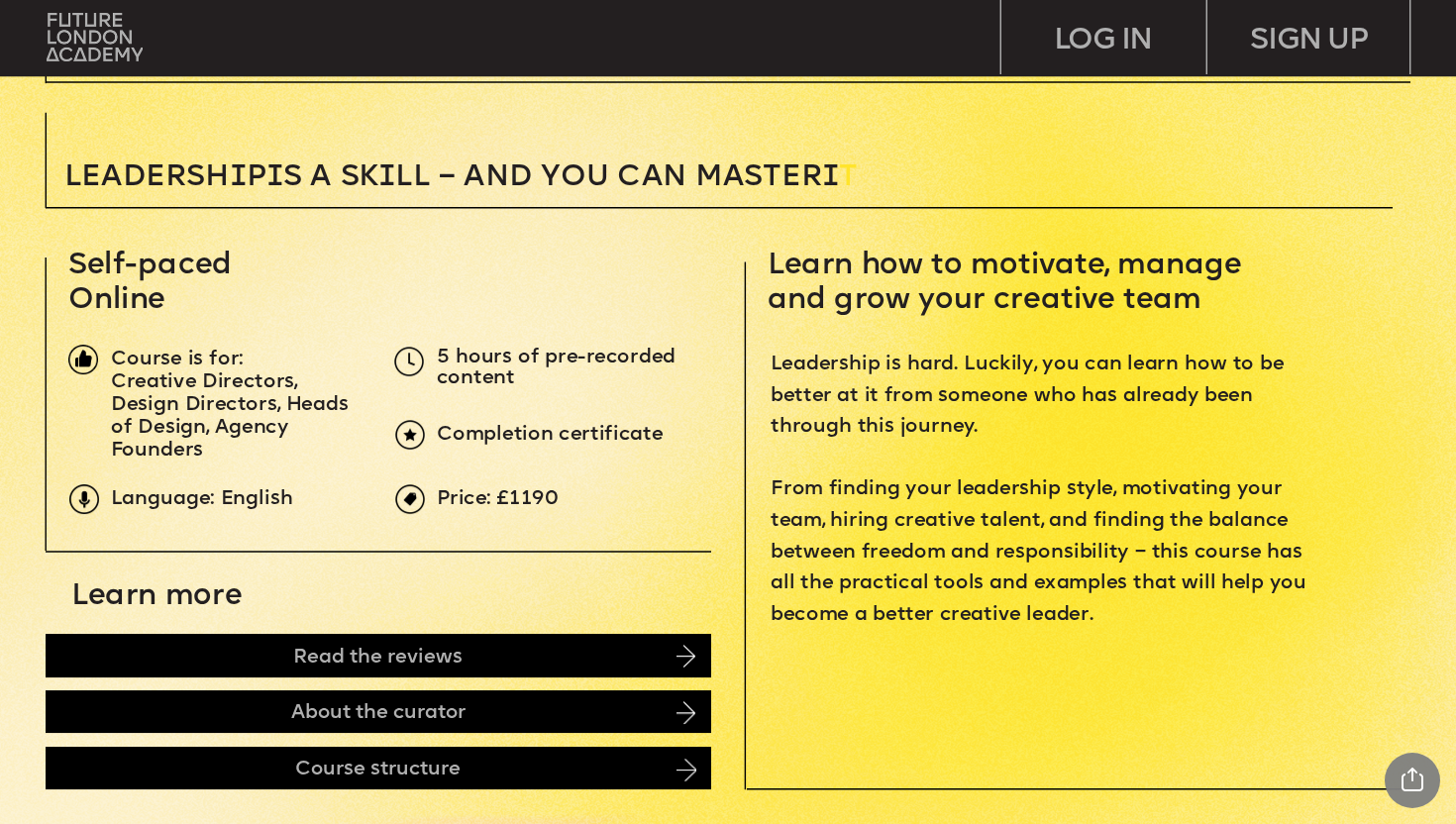 drag, startPoint x: 586, startPoint y: 487, endPoint x: 73, endPoint y: 323, distance: 538.57683 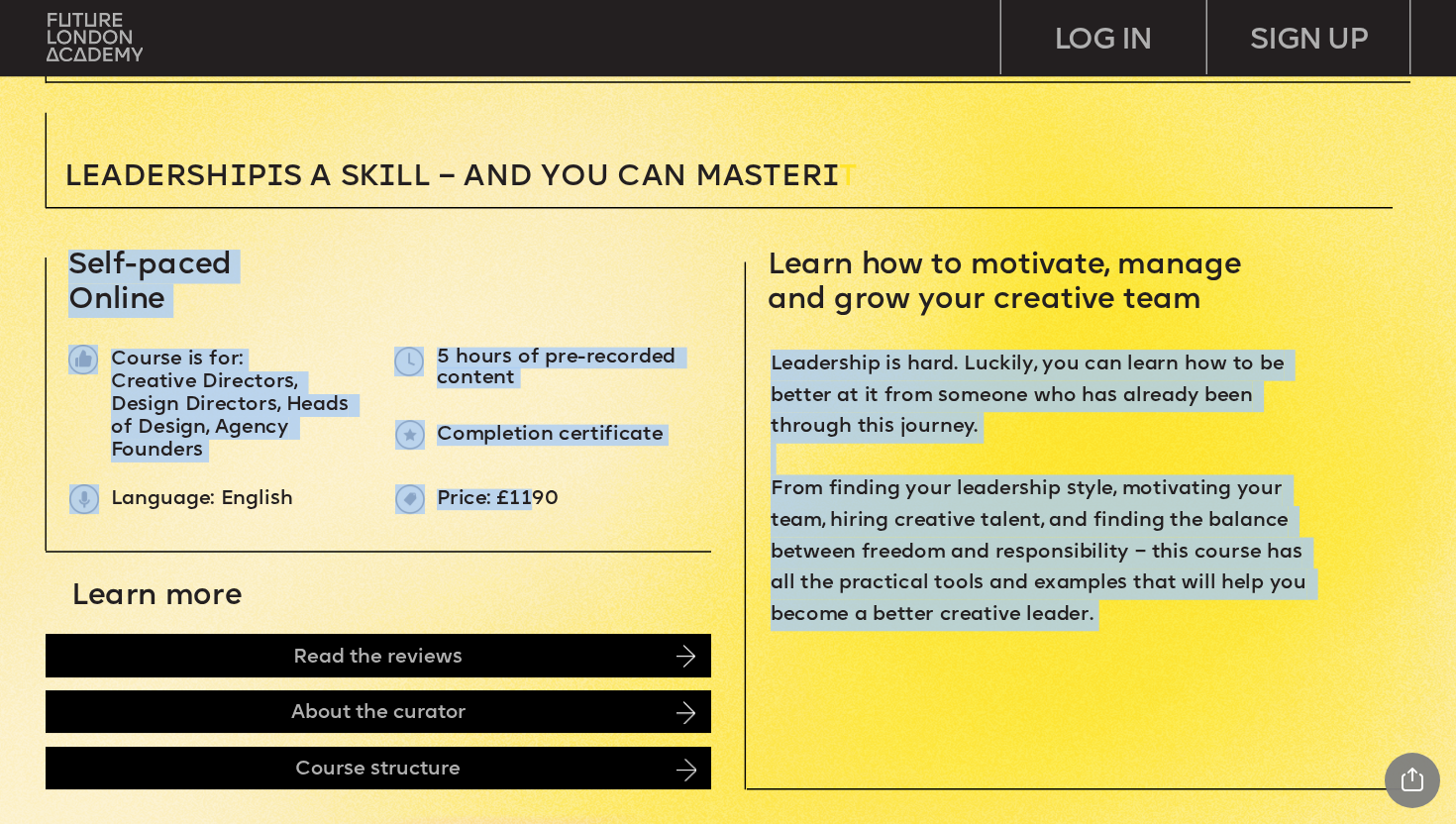 drag, startPoint x: 76, startPoint y: 274, endPoint x: 532, endPoint y: 505, distance: 511.1722 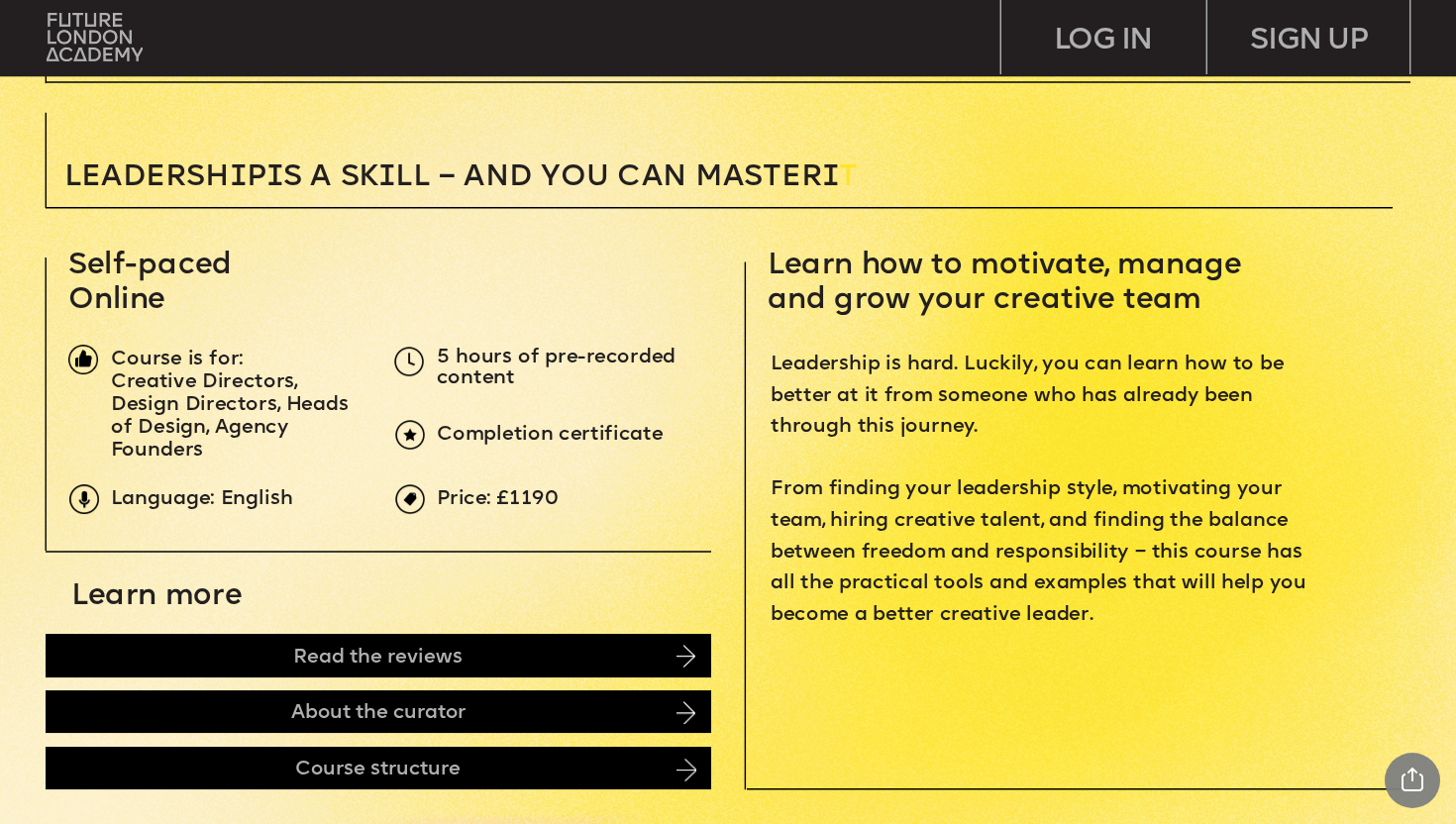 click on "Price: £1190" at bounding box center [497, 499] 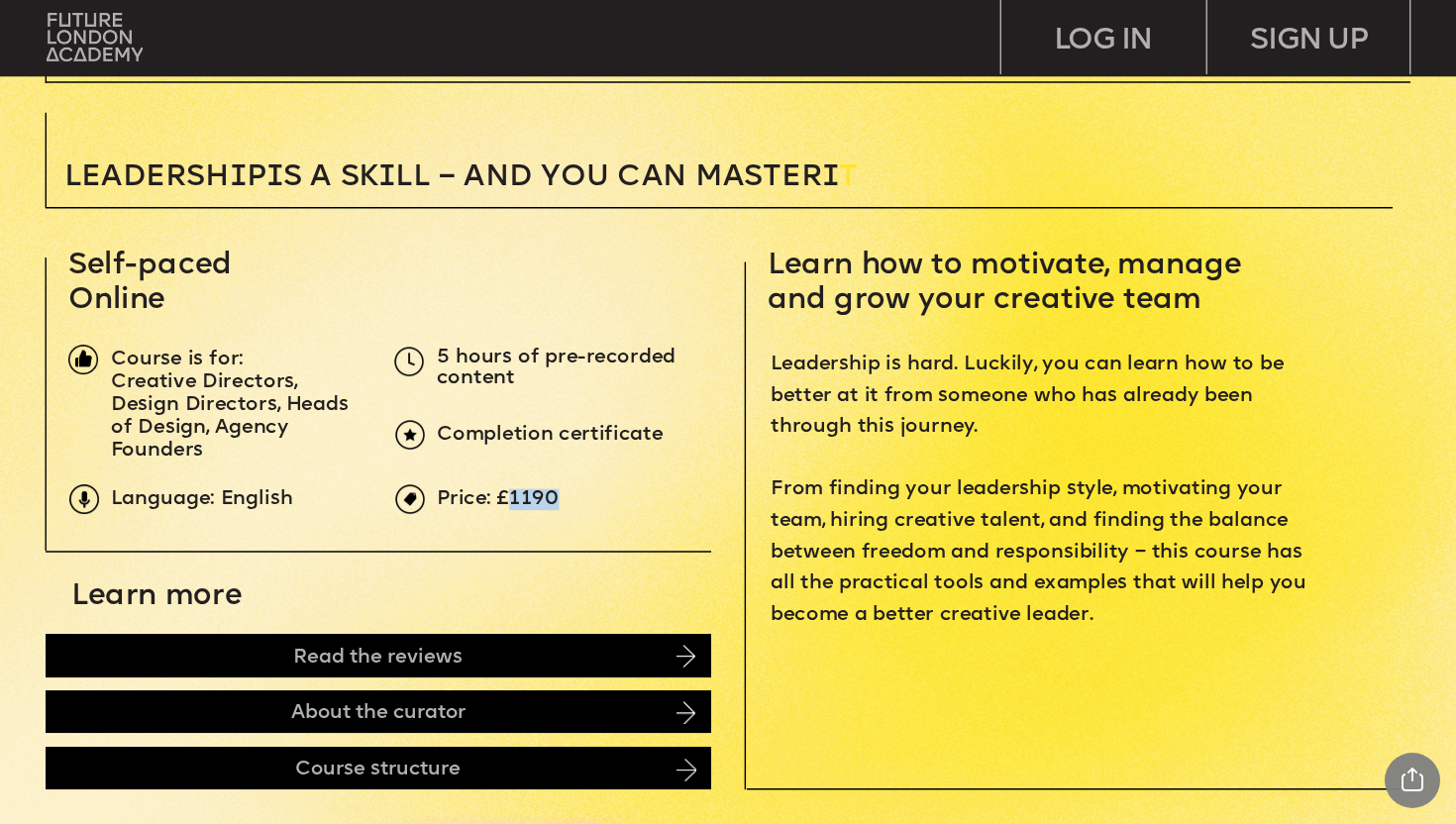 drag, startPoint x: 566, startPoint y: 498, endPoint x: 513, endPoint y: 494, distance: 53.15073 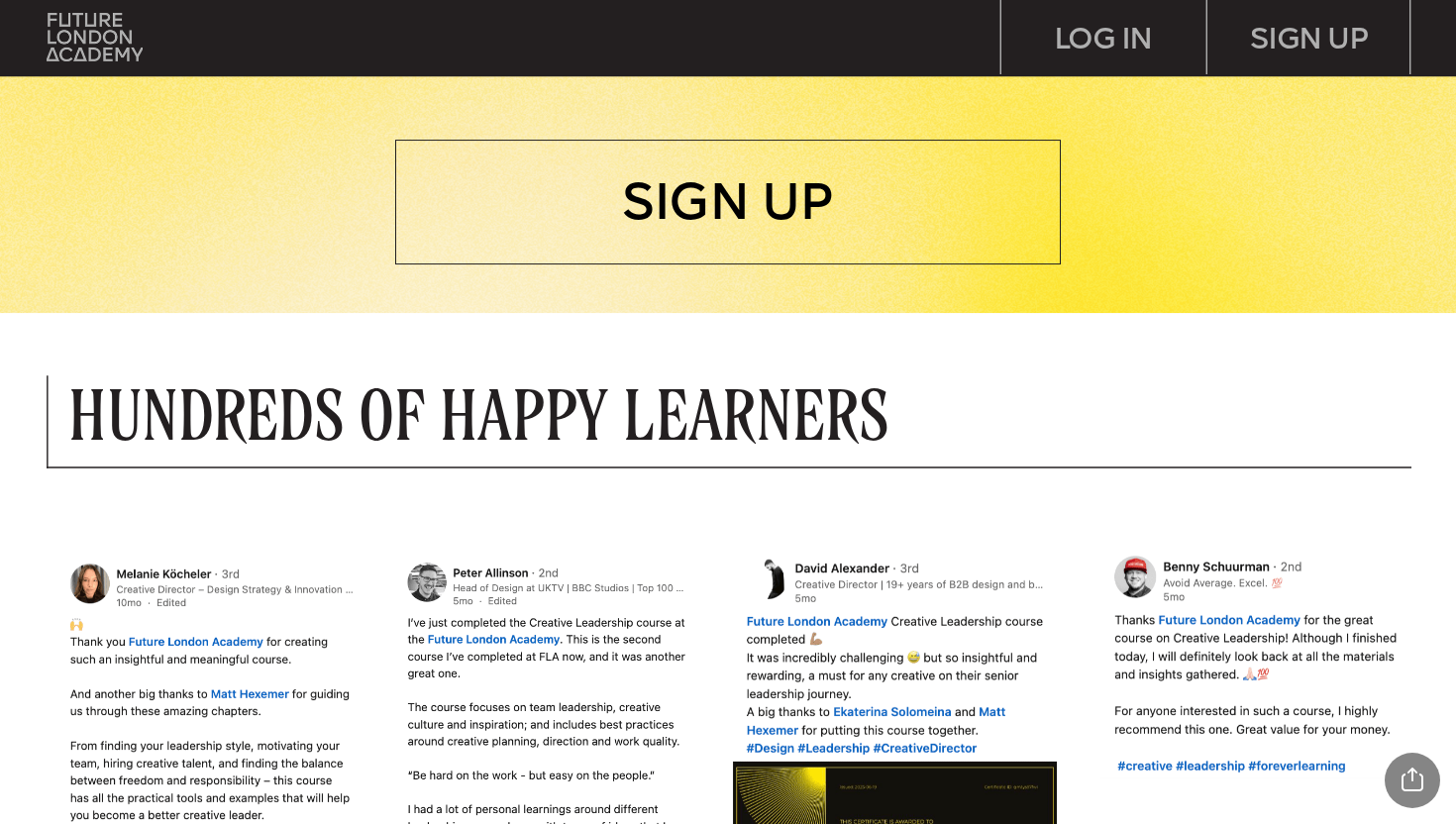 scroll, scrollTop: 1180, scrollLeft: 0, axis: vertical 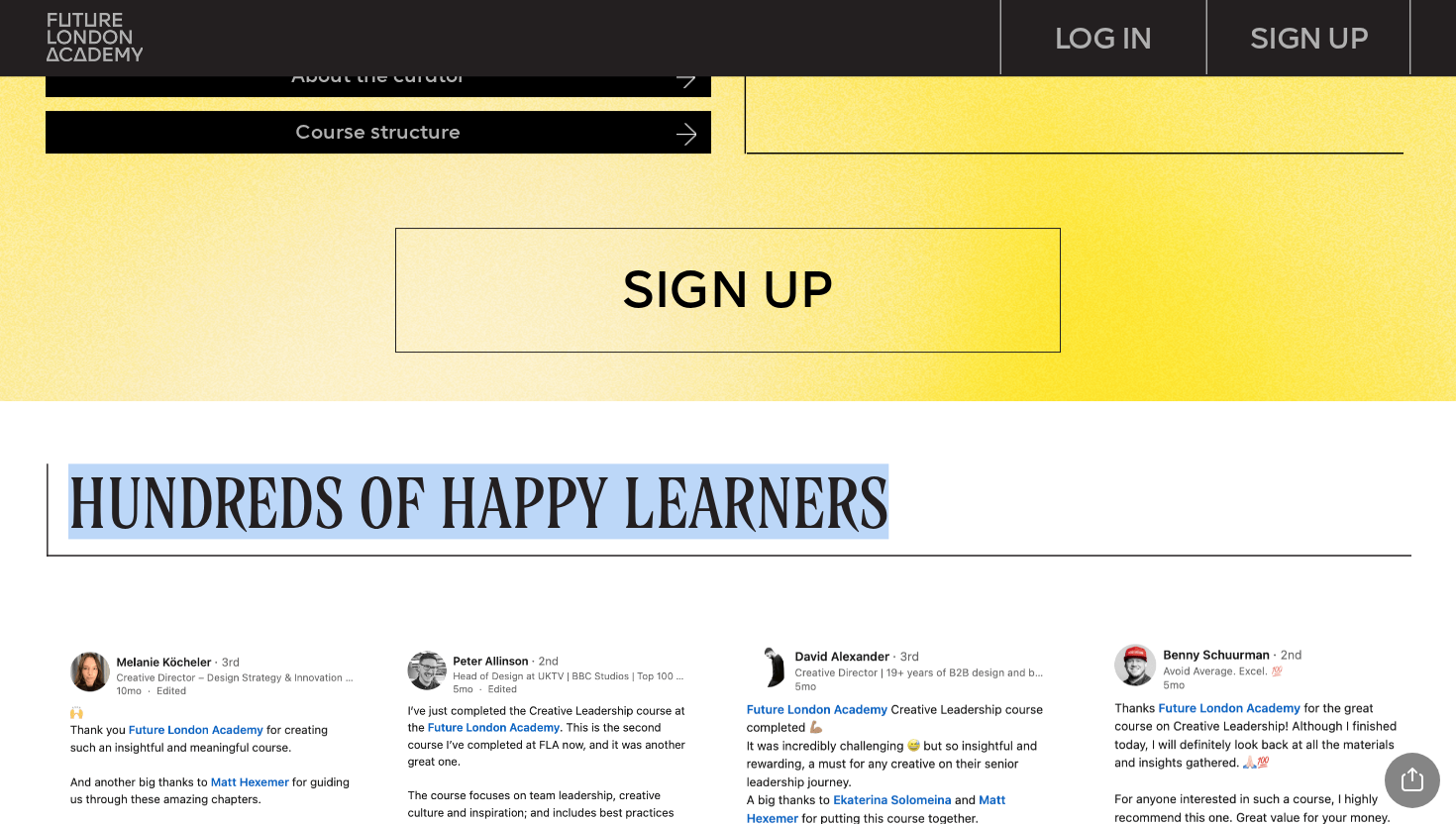 drag, startPoint x: 84, startPoint y: 507, endPoint x: 916, endPoint y: 507, distance: 832 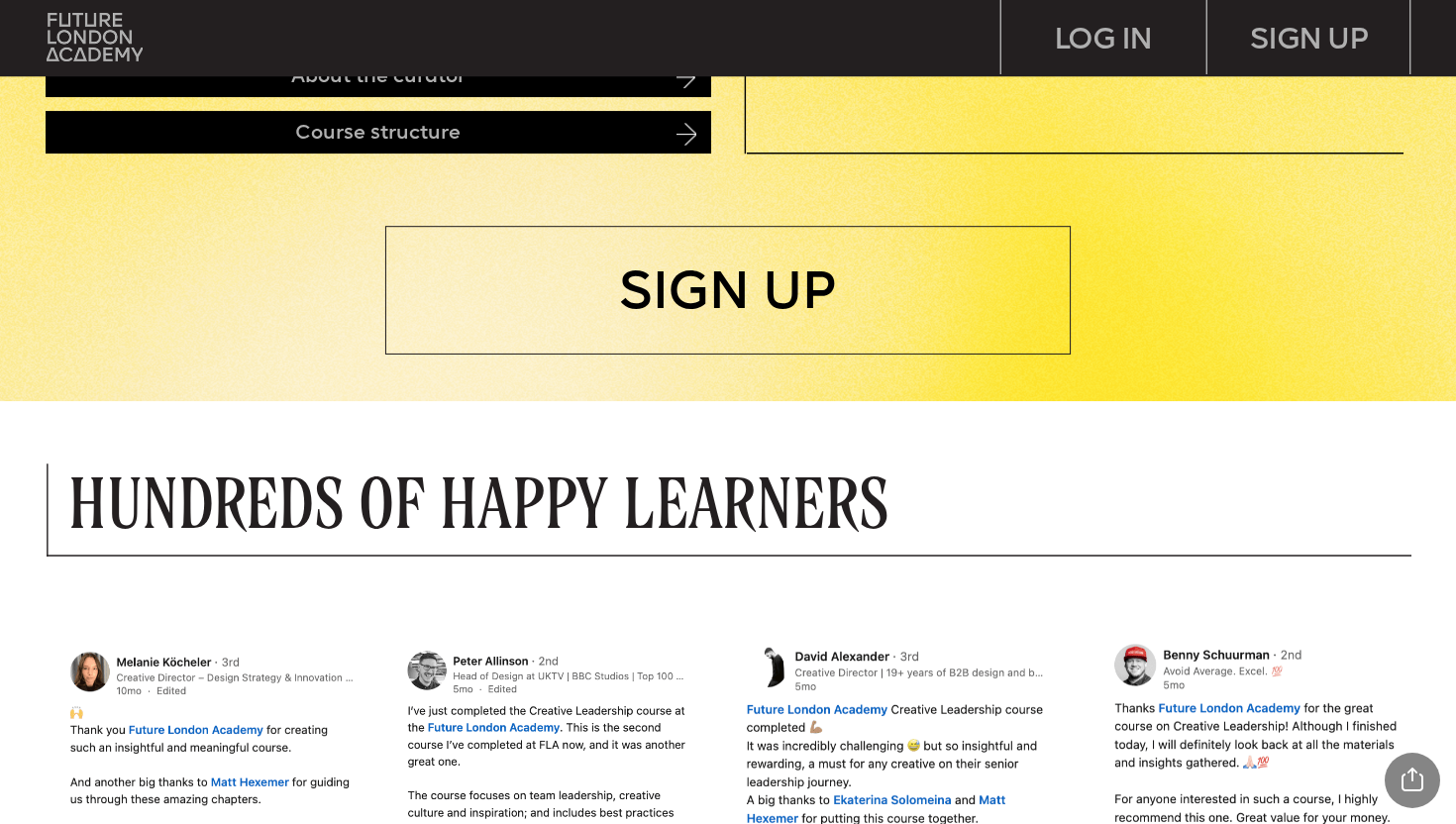 click on "Hundreds of Happy Learners" at bounding box center (610, 502) 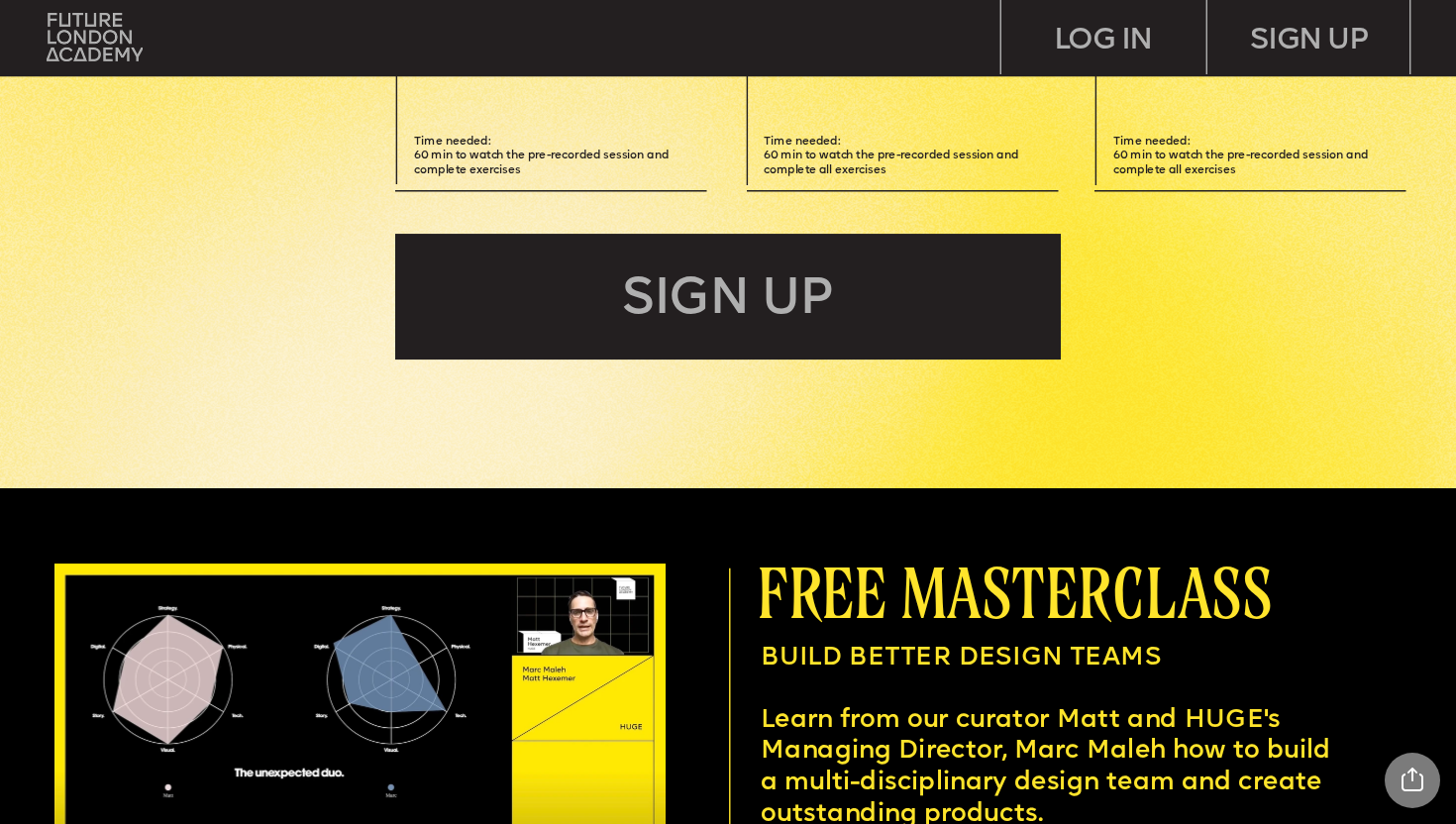 scroll, scrollTop: 5318, scrollLeft: 0, axis: vertical 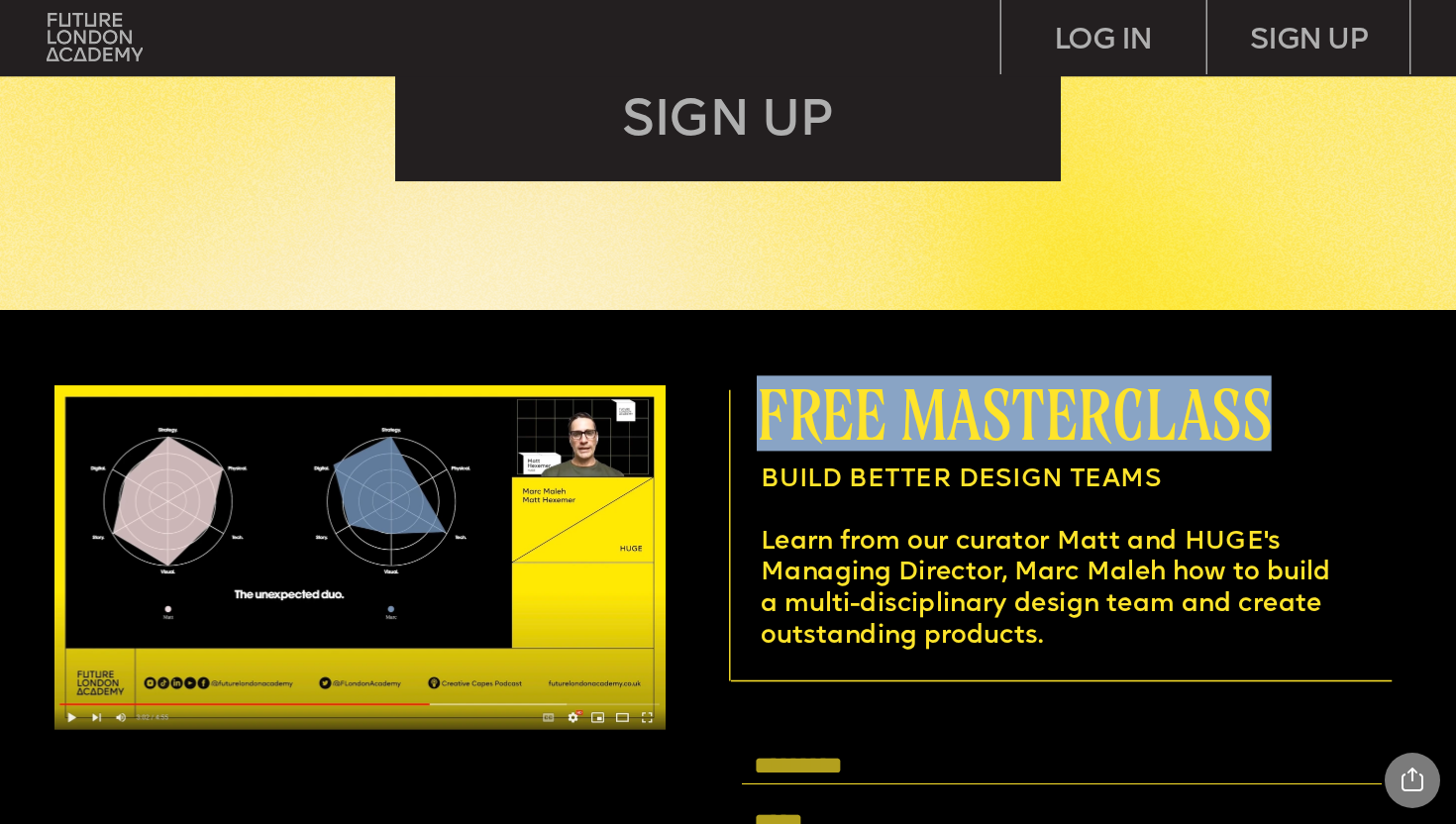 drag, startPoint x: 764, startPoint y: 412, endPoint x: 1271, endPoint y: 419, distance: 507.04832 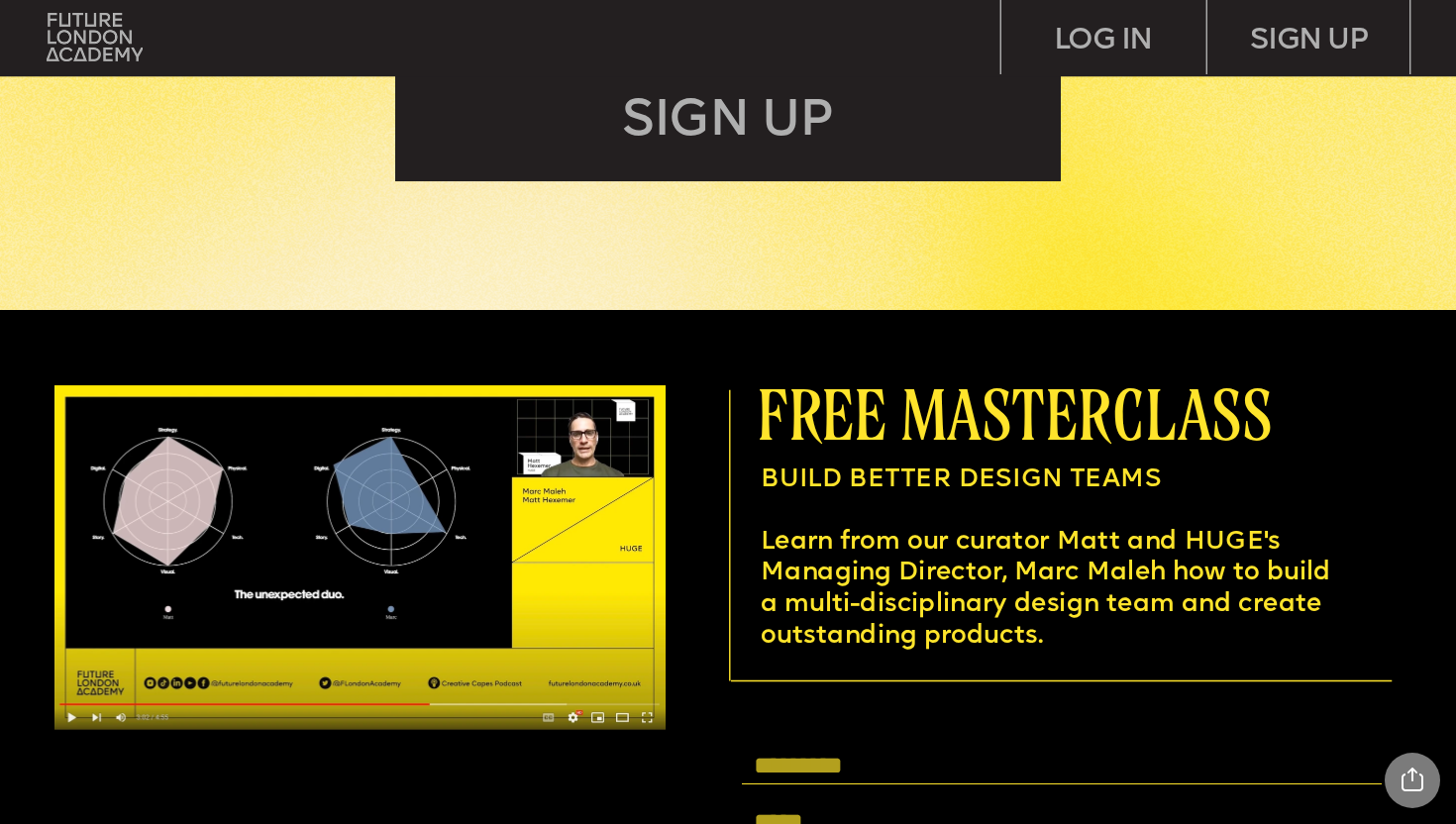 click on "Learn from our curator Matt and HUGE's Managing Director, Marc Maleh how to build a multi-disciplinary design team and create outstanding products." at bounding box center (1049, 589) 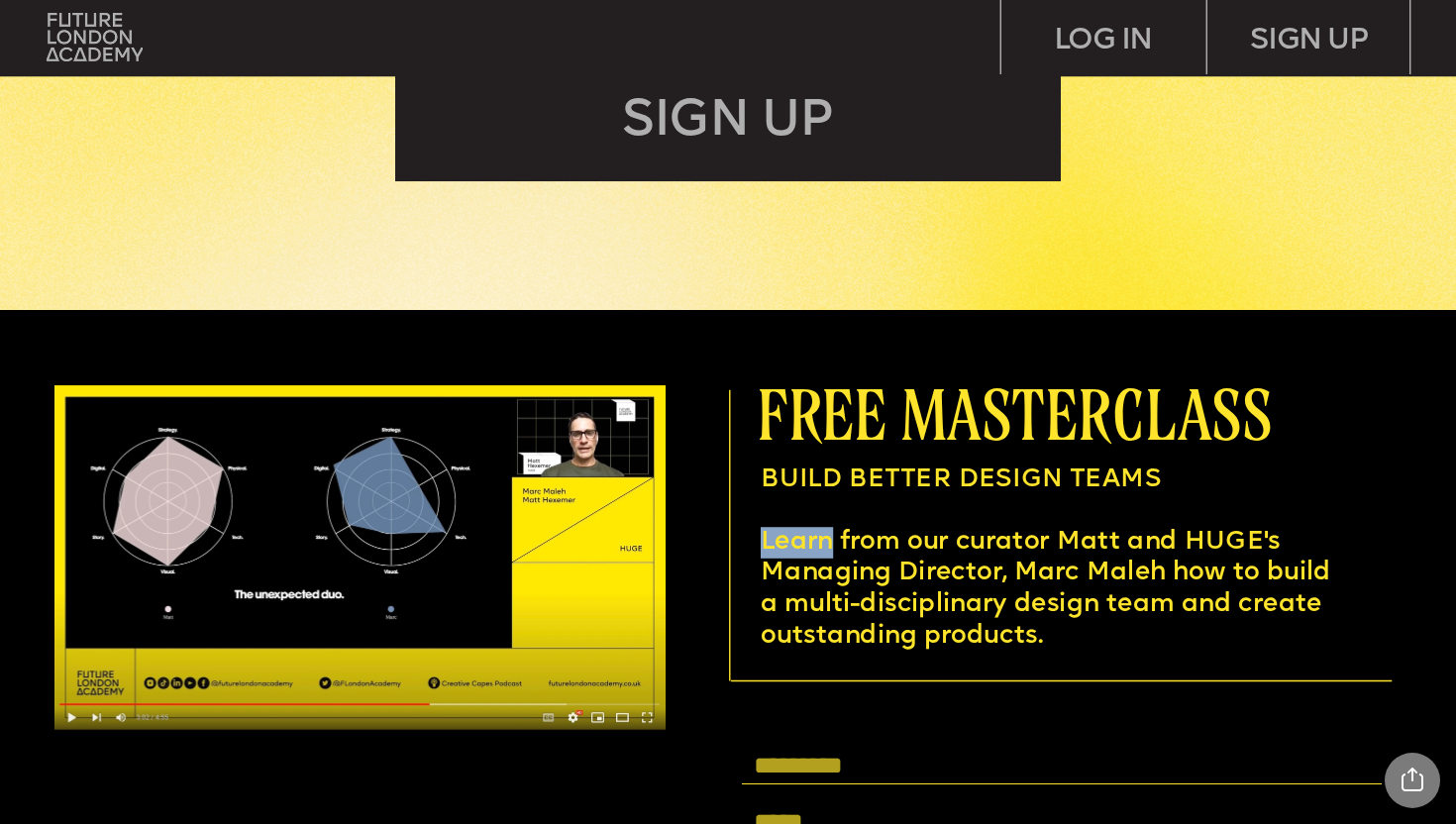 click on "Learn from our curator Matt and HUGE's Managing Director, Marc Maleh how to build a multi-disciplinary design team and create outstanding products." at bounding box center [1049, 589] 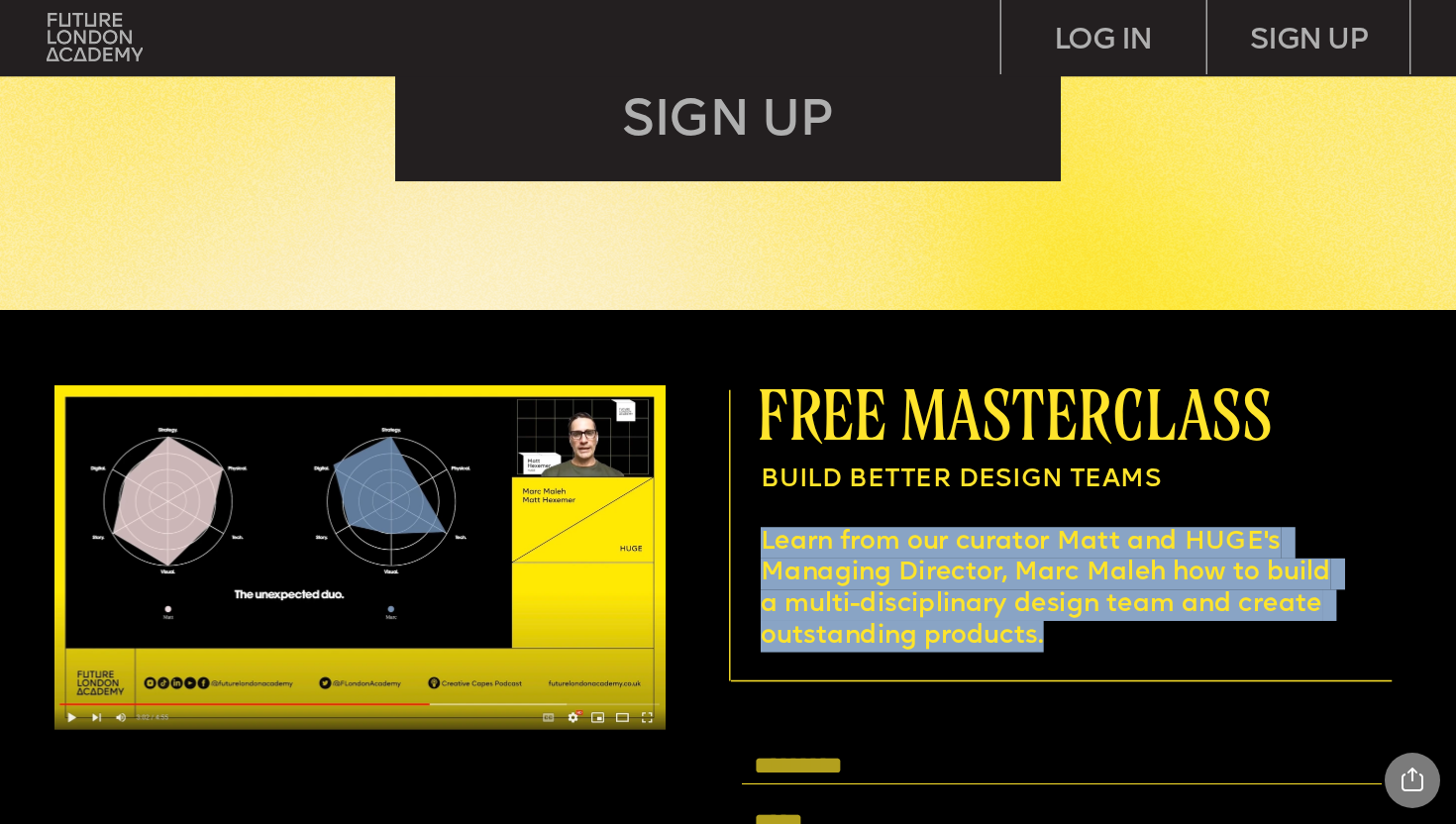 click on "Learn from our curator Matt and HUGE's Managing Director, Marc Maleh how to build a multi-disciplinary design team and create outstanding products." at bounding box center (1049, 589) 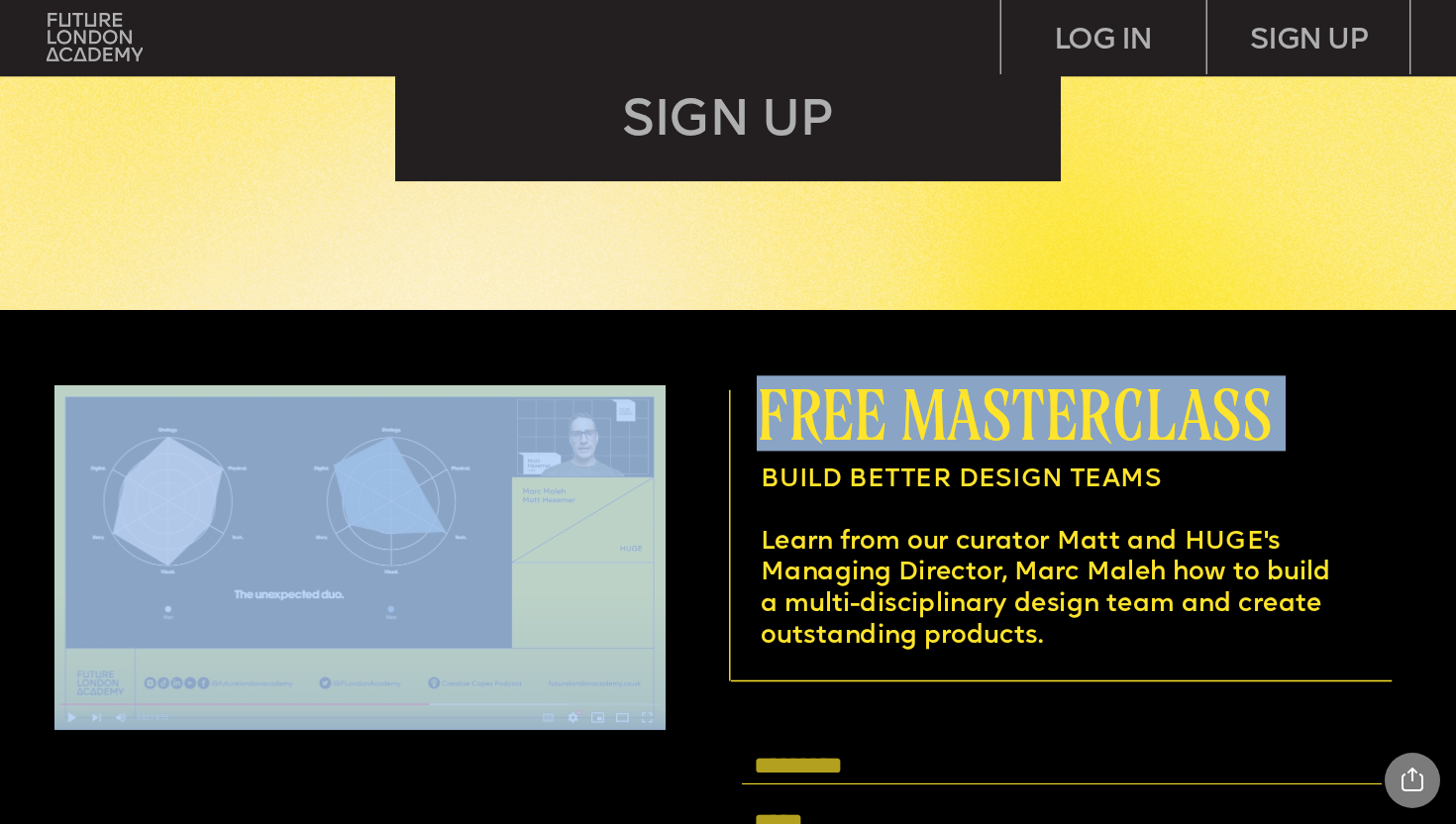 drag, startPoint x: 759, startPoint y: 411, endPoint x: 1138, endPoint y: 409, distance: 379.00528 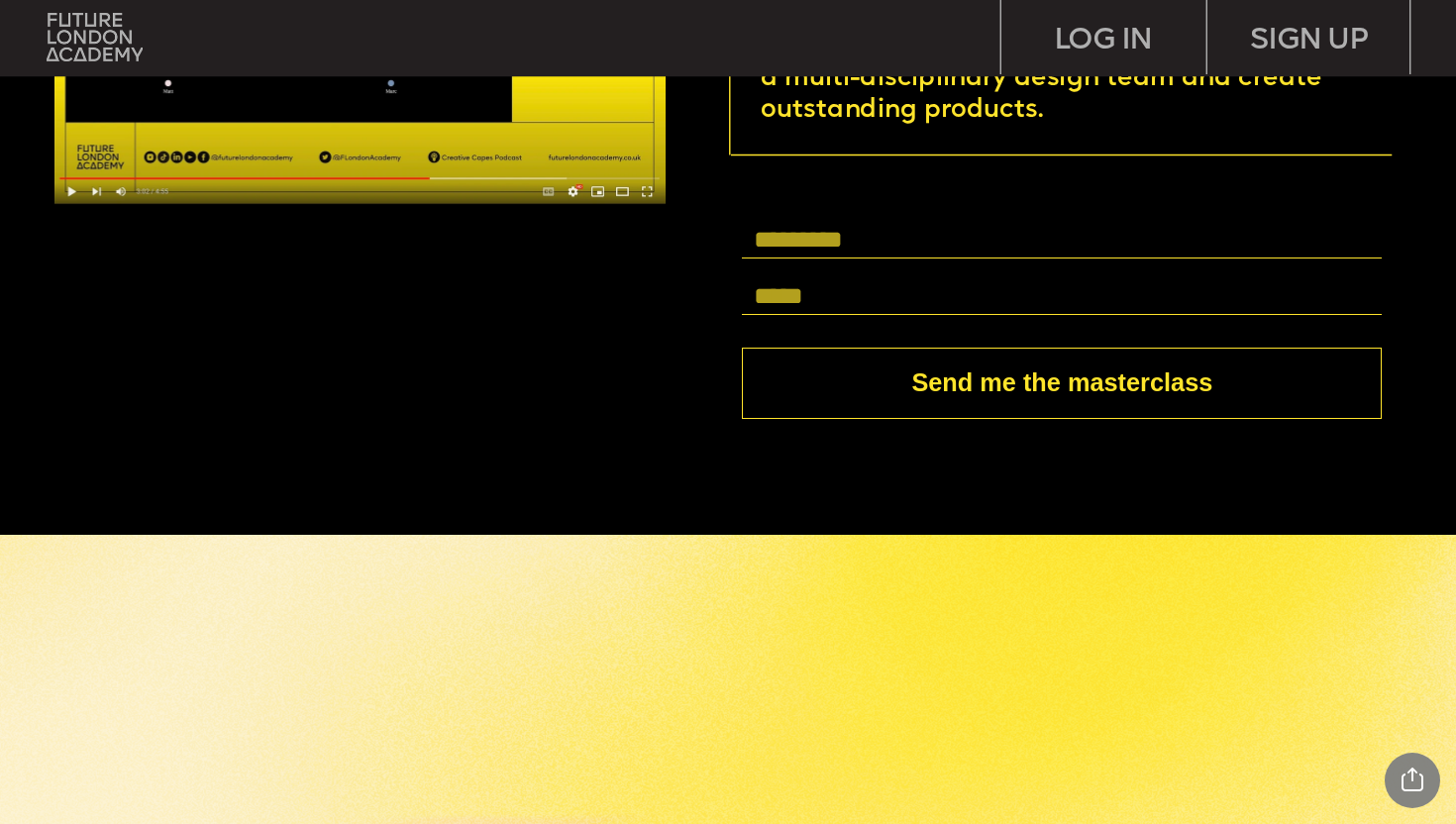 scroll, scrollTop: 6563, scrollLeft: 0, axis: vertical 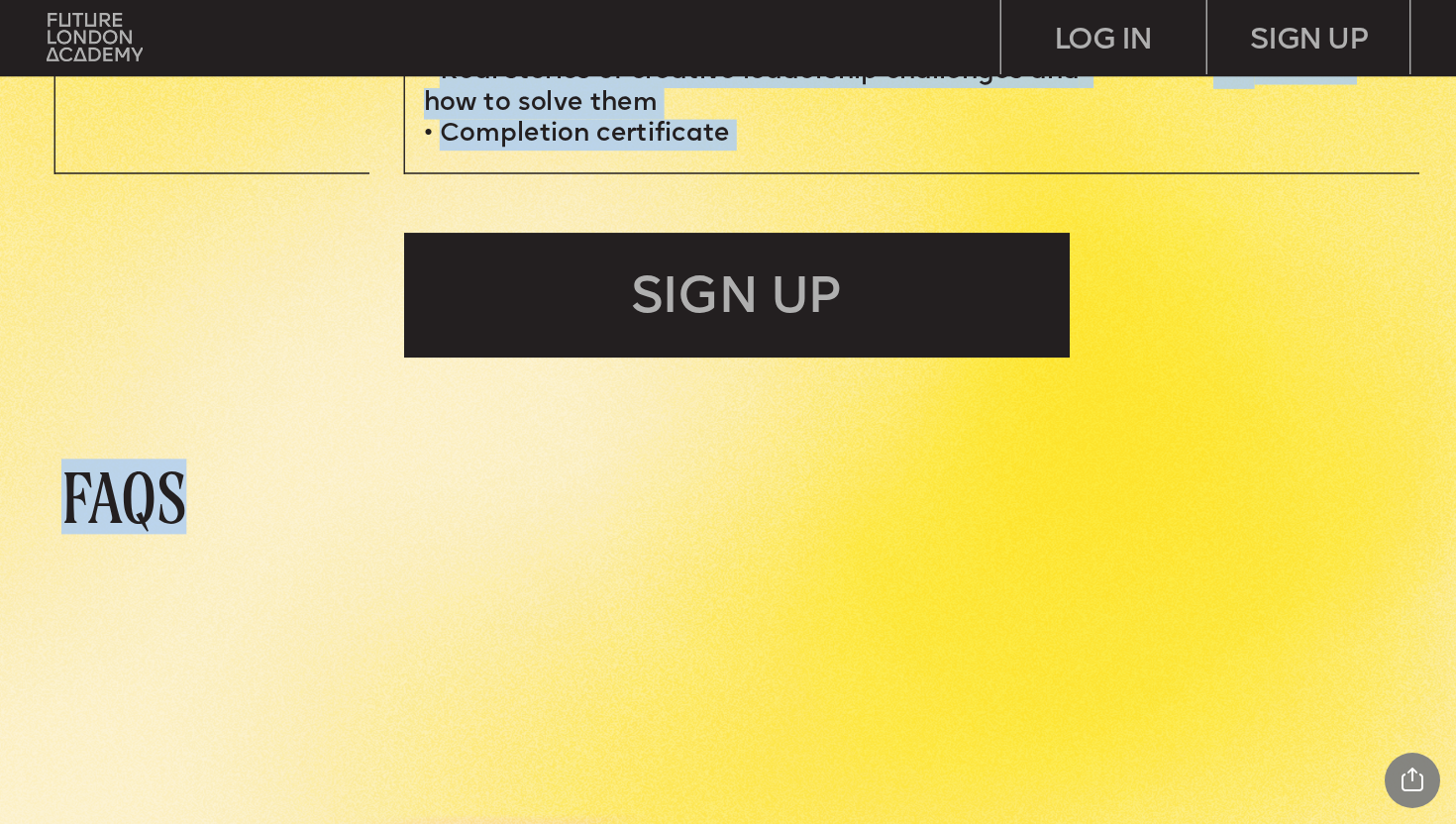 drag, startPoint x: 59, startPoint y: 506, endPoint x: 230, endPoint y: 505, distance: 171.00292 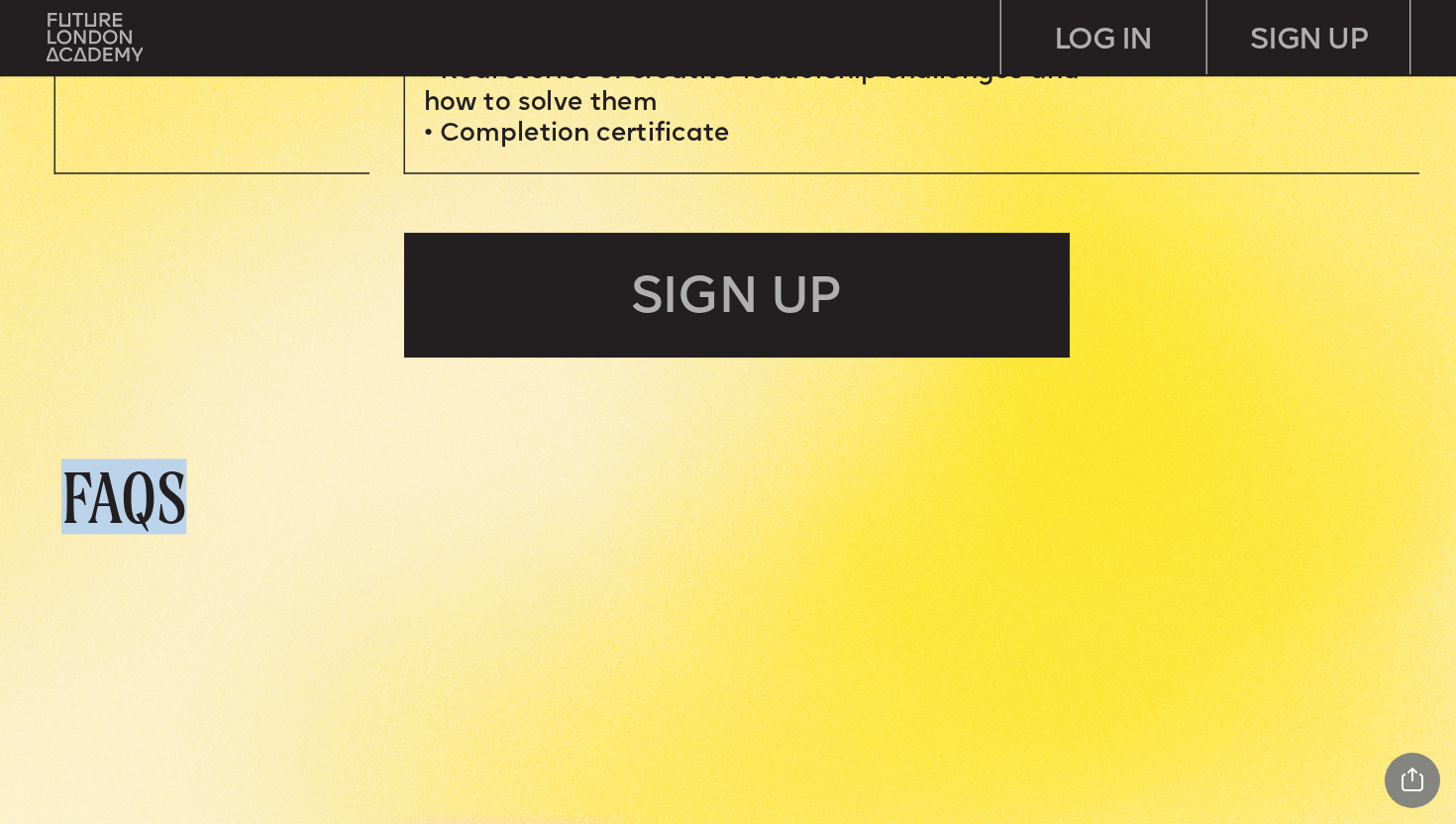 click on "FAQs" at bounding box center (194, 497) 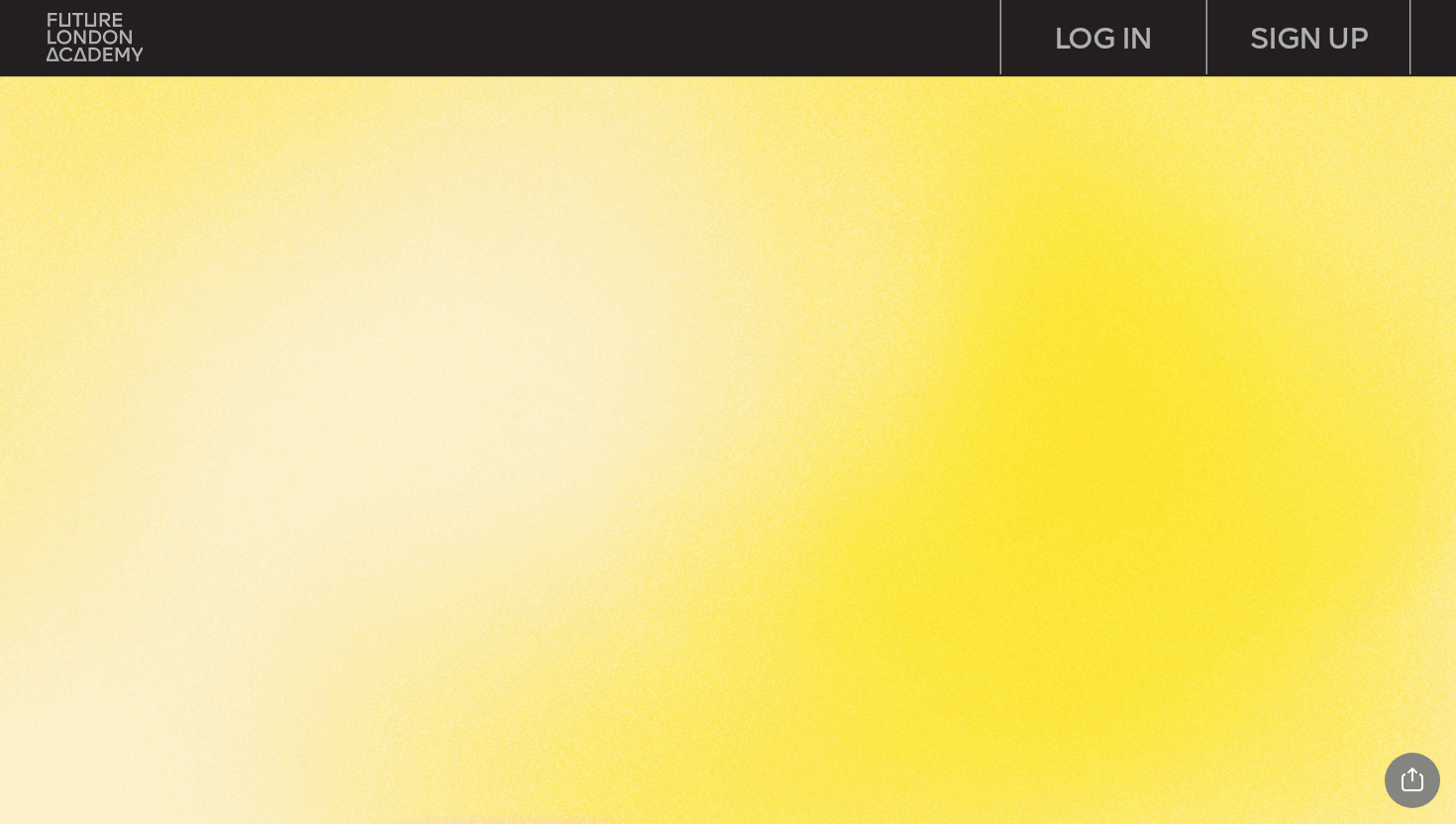 scroll, scrollTop: 7115, scrollLeft: 0, axis: vertical 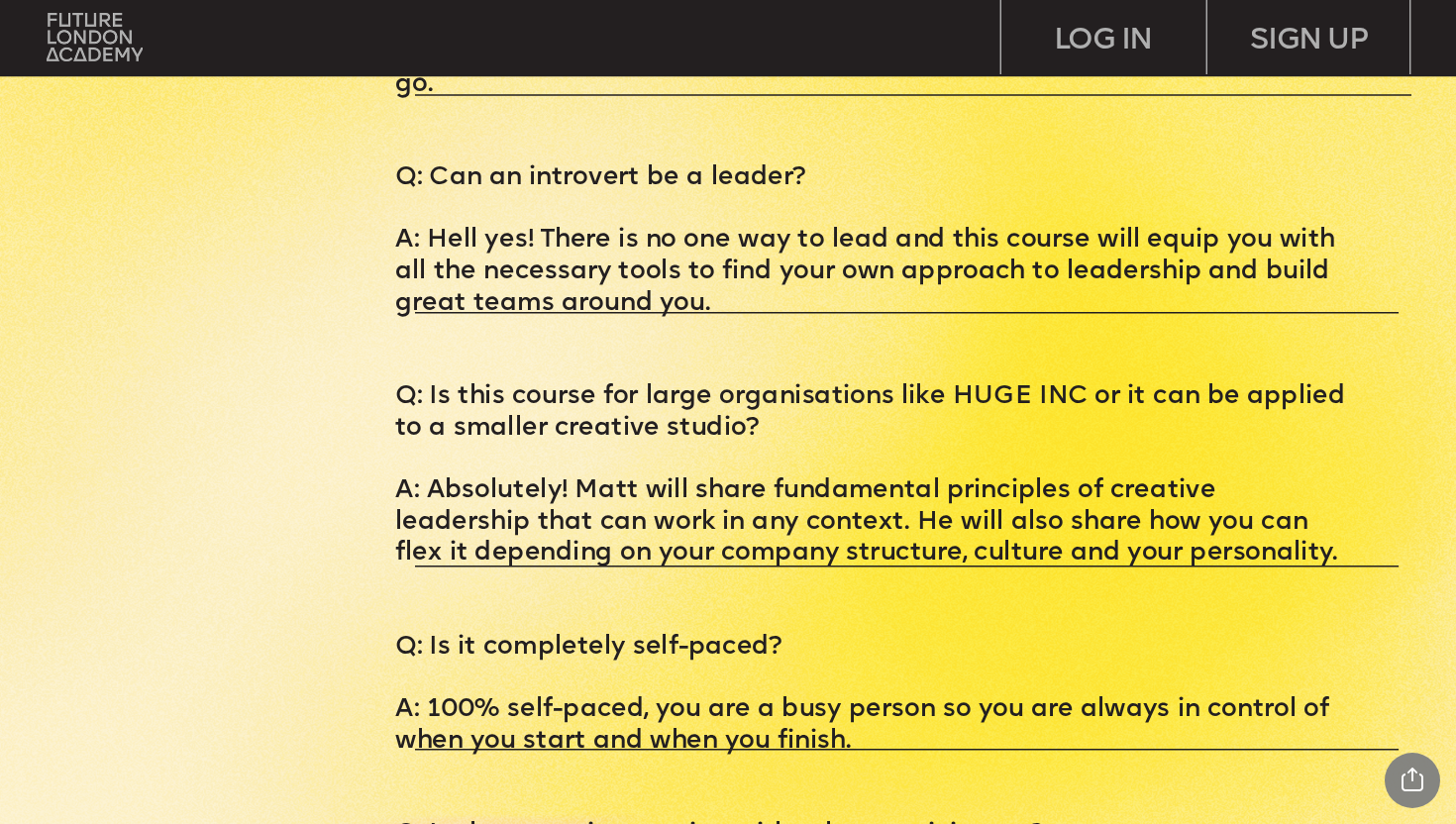 click on "A: Absolutely! Matt will share fundamental principles of creative leadership that can work in any context. He will also share how you can flex it depending on your company structure, culture and your personality." at bounding box center [873, 522] 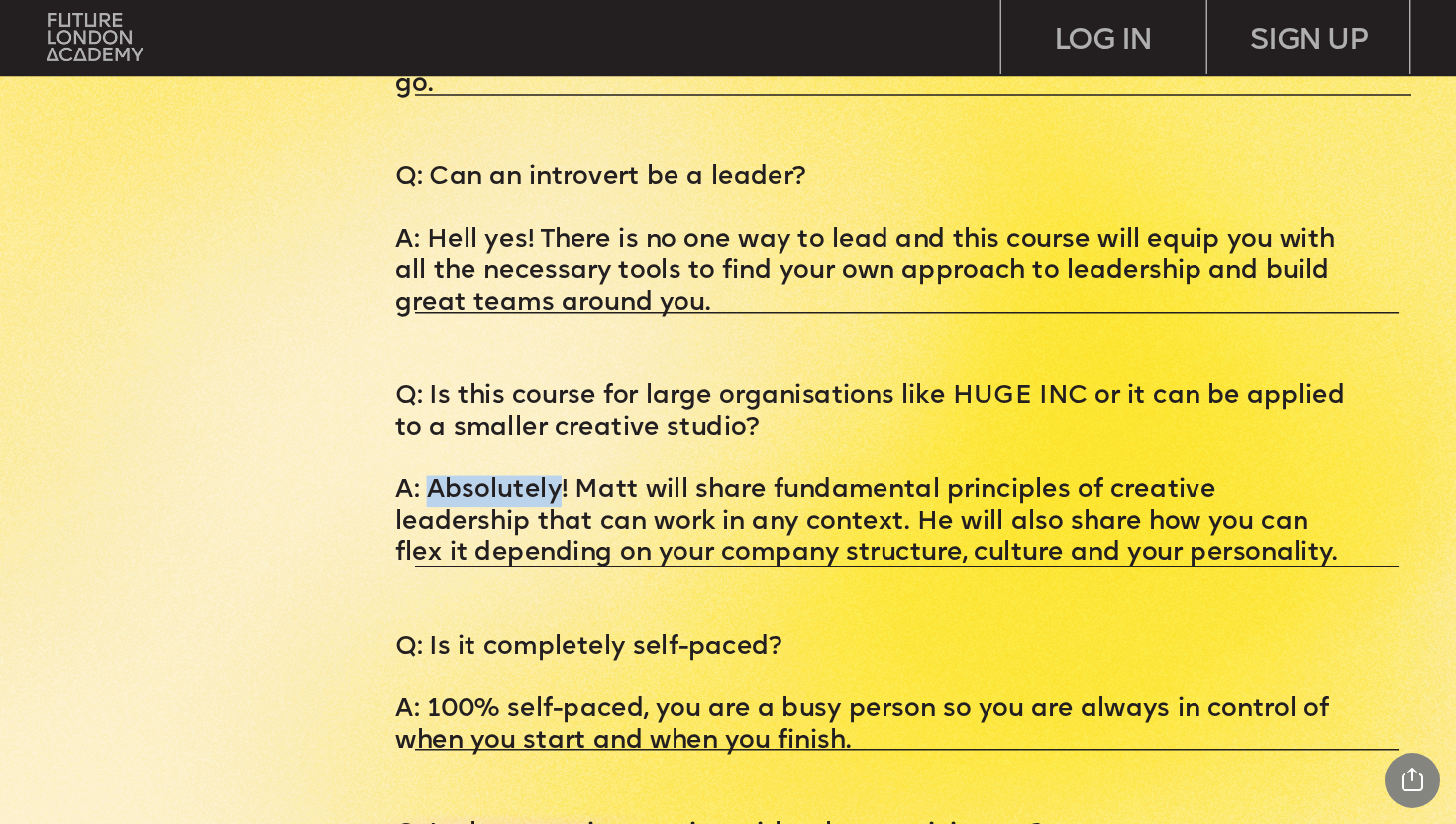 click on "A: Absolutely! Matt will share fundamental principles of creative leadership that can work in any context. He will also share how you can flex it depending on your company structure, culture and your personality." at bounding box center (873, 522) 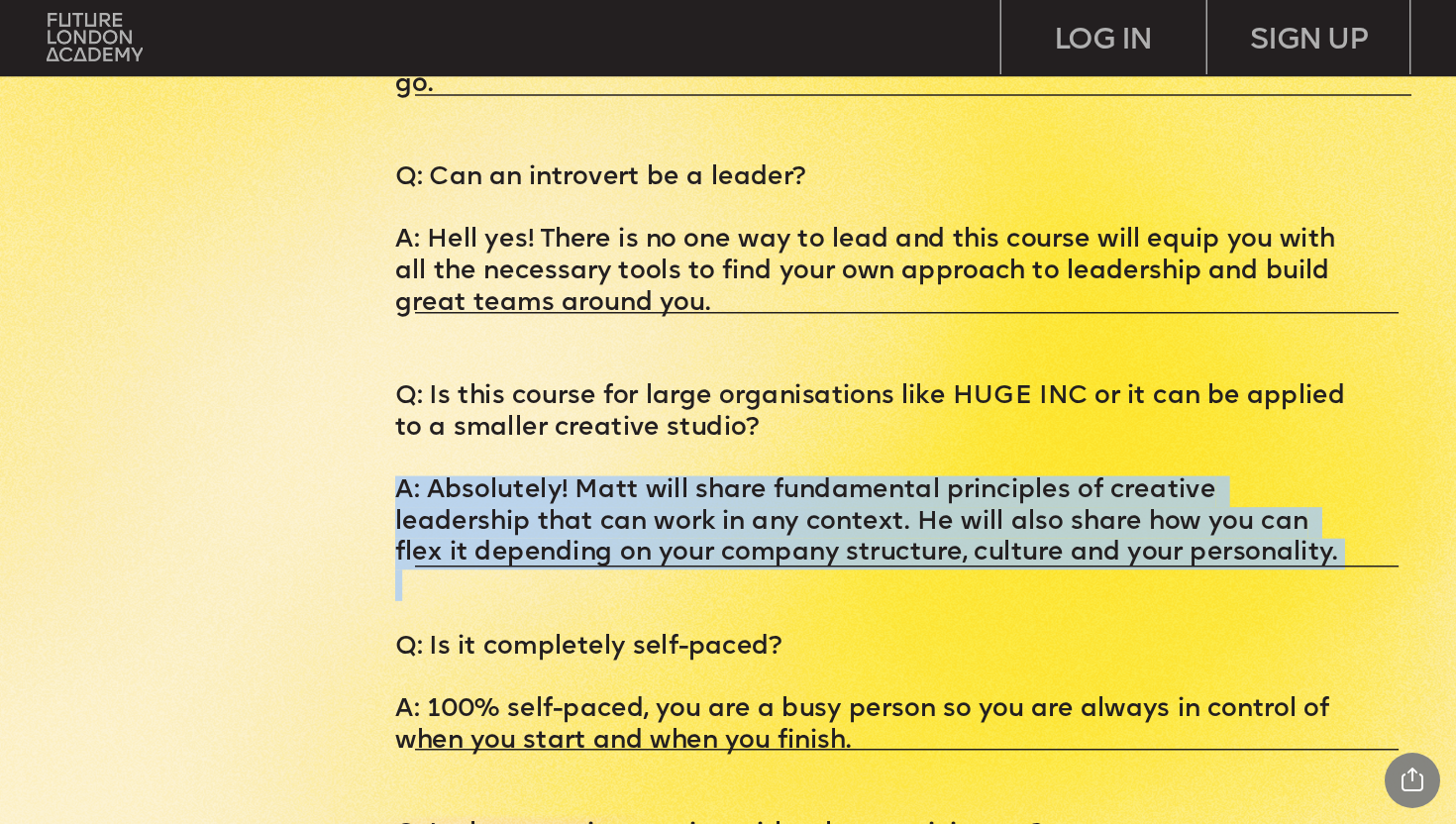 click on "A: Absolutely! Matt will share fundamental principles of creative leadership that can work in any context. He will also share how you can flex it depending on your company structure, culture and your personality." at bounding box center (873, 522) 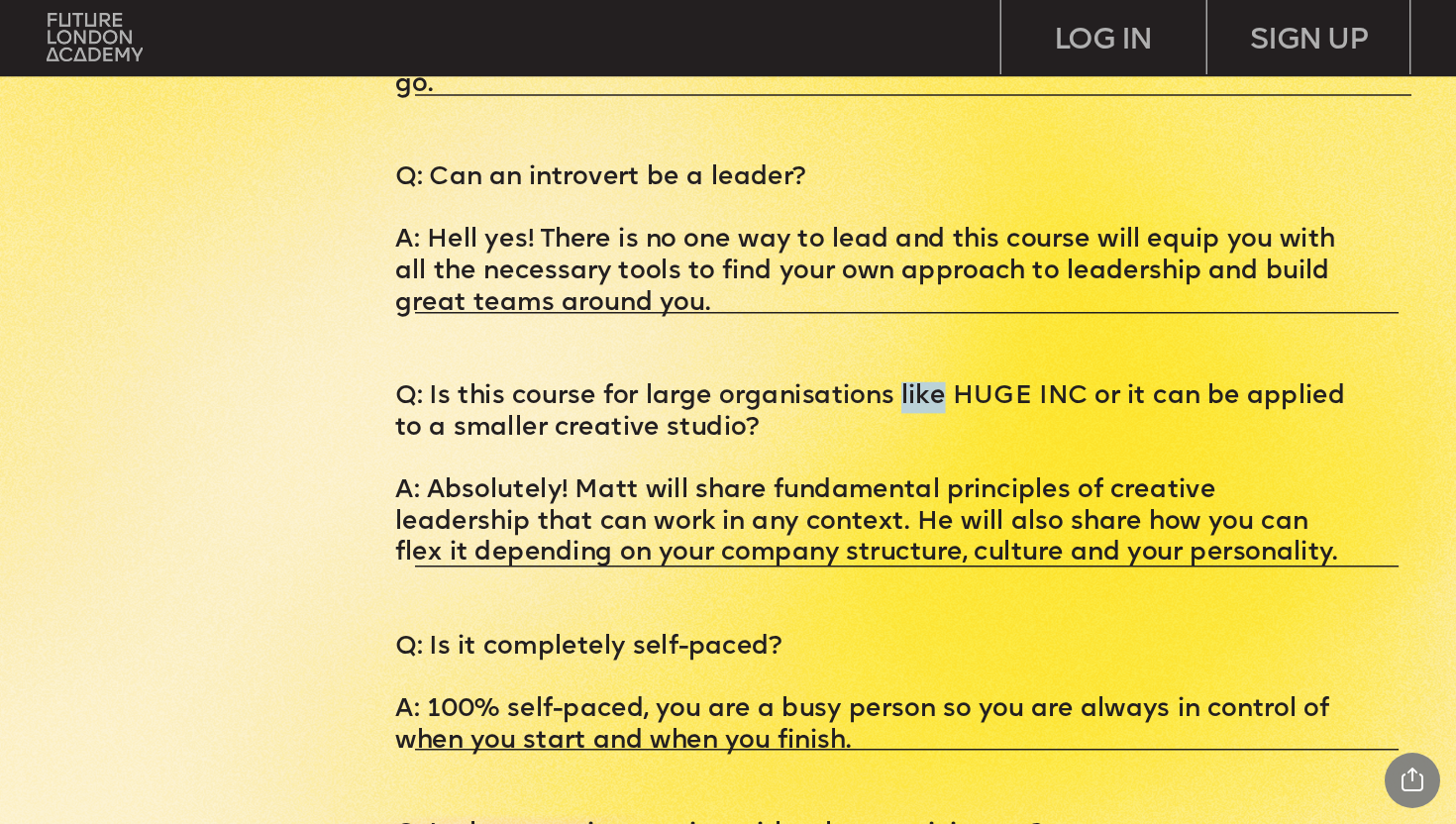 click on "Q: Is this course for large organisations like HUGE INC or it can be applied  to a smaller creative studio?" at bounding box center (873, 413) 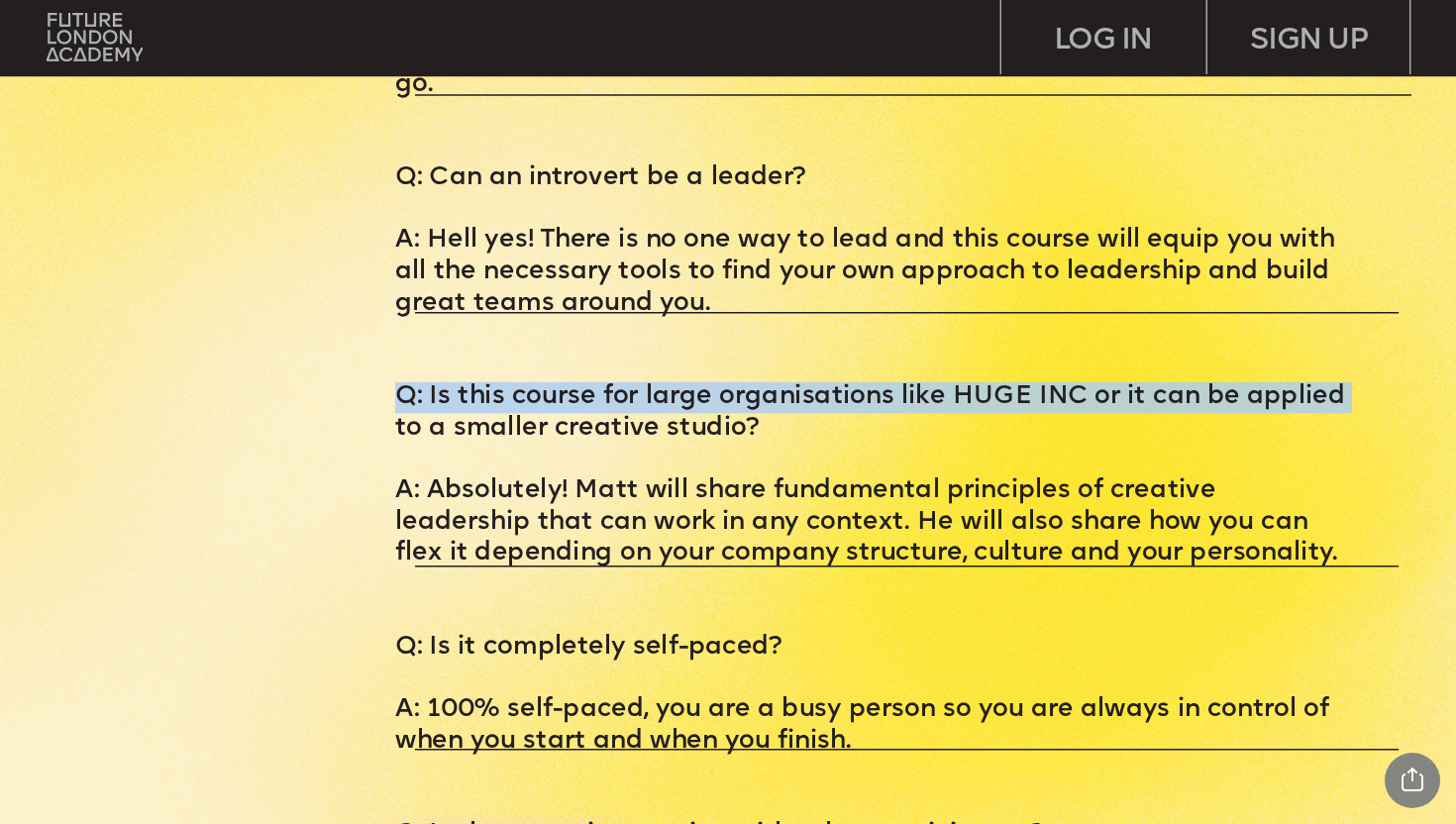 click on "Q: Is this course for large organisations like HUGE INC or it can be applied  to a smaller creative studio?" at bounding box center [873, 413] 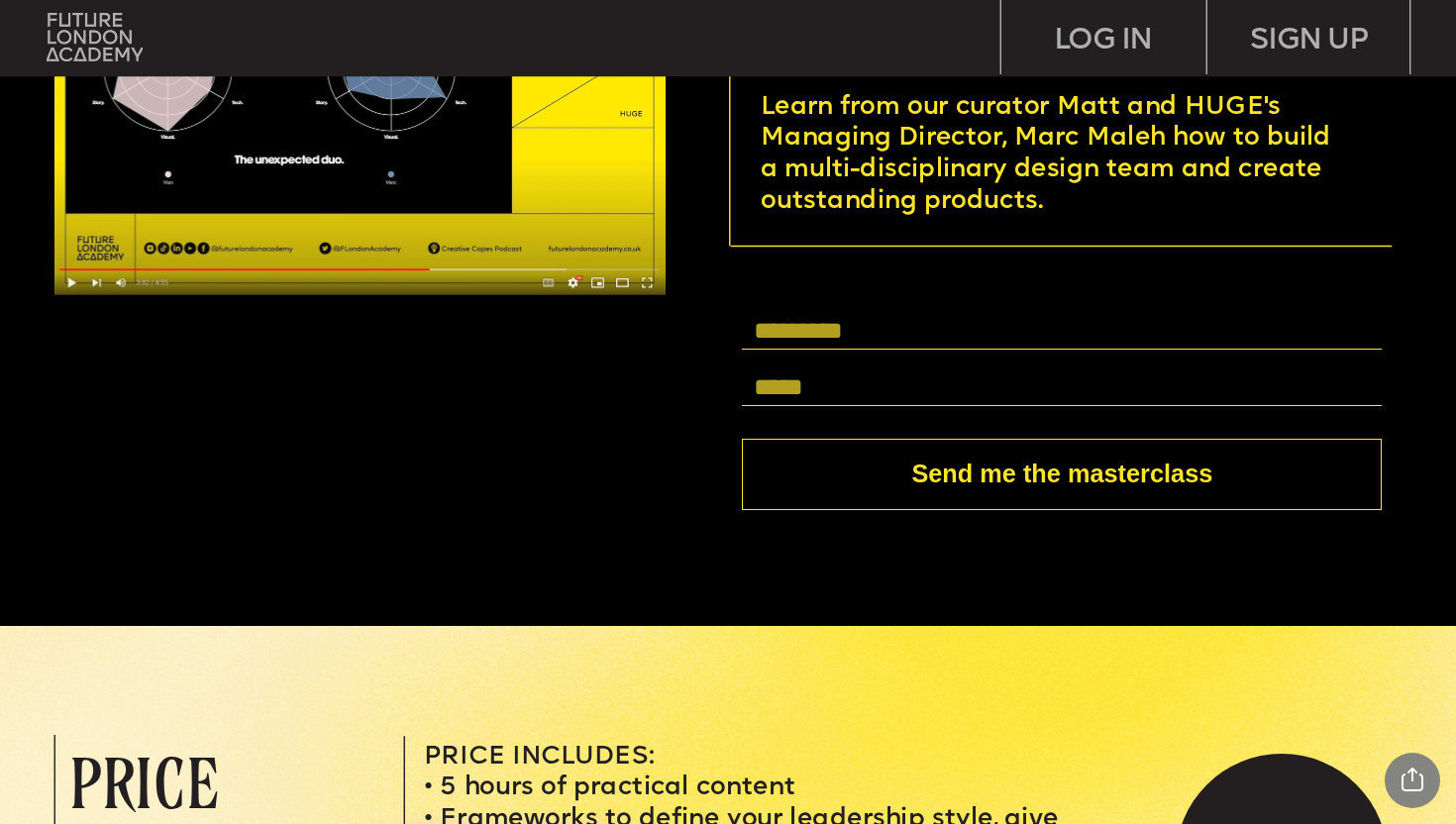 scroll, scrollTop: 5125, scrollLeft: 0, axis: vertical 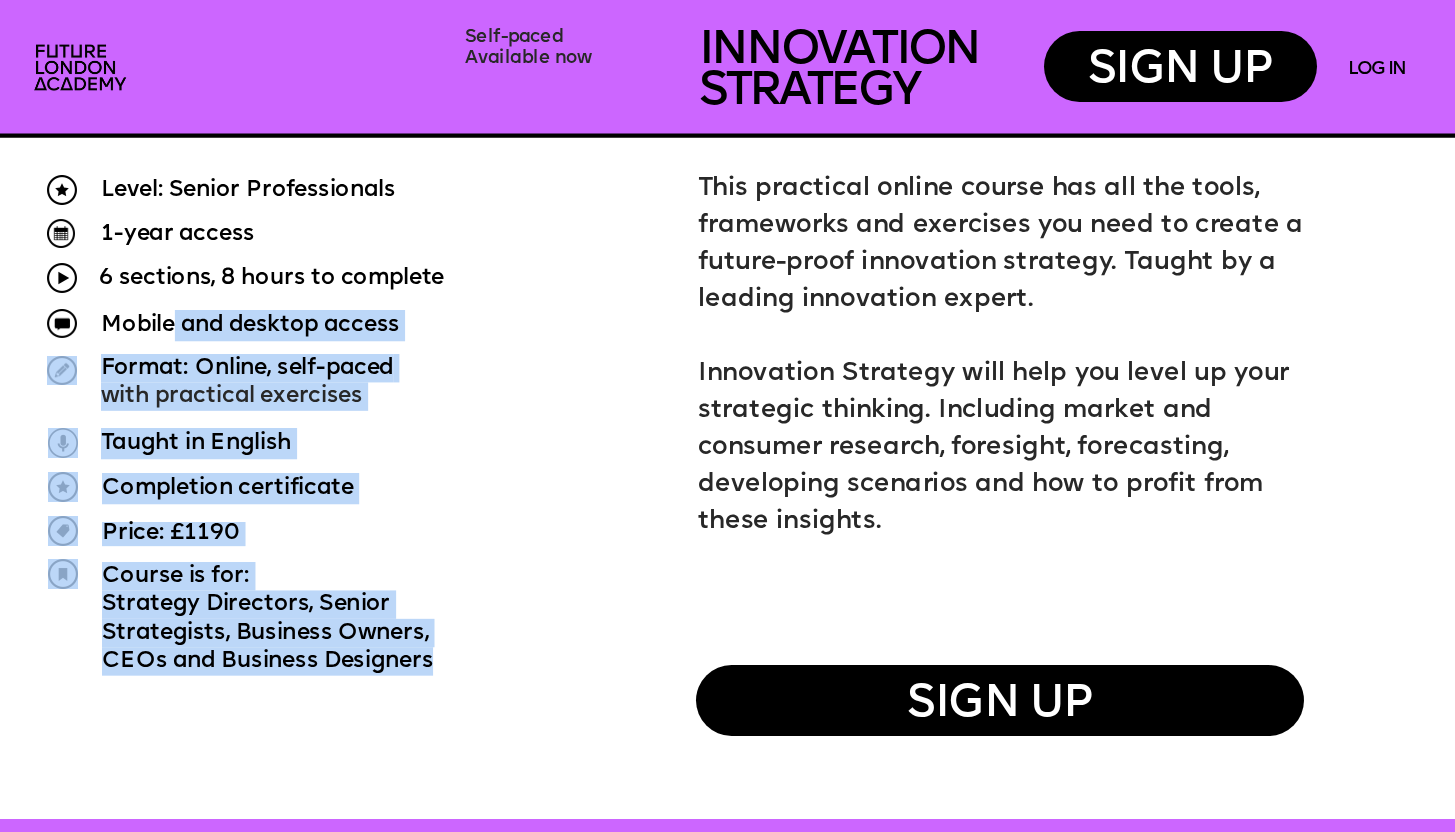 drag, startPoint x: 452, startPoint y: 657, endPoint x: 228, endPoint y: 356, distance: 375.2026 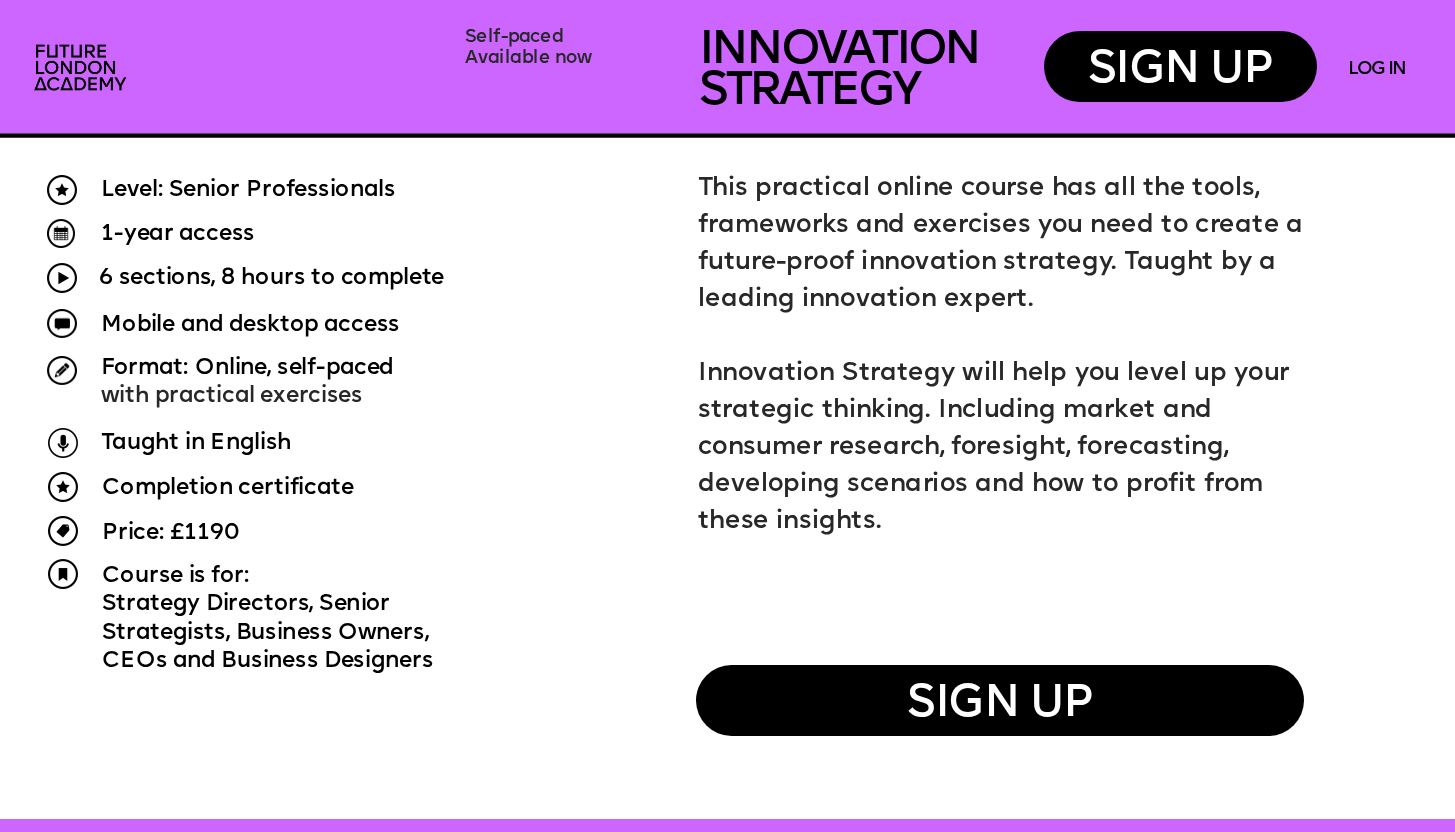 click on "BRAND  INNOVATION FUTURE STRATEGY BUSINESS  INNOVATION It was useful, detailed and applicable. I've enjoyed the course and will start applying the lessons learned to my work. ‍ Kristine Sørensen Director, Global Health Literacy Academy I really enjoyed the richness of the content and how it covered trends and strategy in a holistic and informative way.  Isam Alsafi  Strategist at Axis Creative The course was easy to follow, step-by-step and clear.  Eden Lazaness  Online Customer Experience Director at Cambridge University Press  Innovation Strategy was  very well-structured and  all frameworks were well articulated by Séb. Isabelle Baumgartner   Experience & Innovation Strategist at Deloitte Digital
SIGN UP
SIGN UP NOW
WATCH NOW
SIGN UP NOW
SIGN UP NOW
SIGN UP NOW Practical Course for Senior Strategists   Don’t be Afraid of  the future, harness  its power. learn How  As seen in: 1-year access" at bounding box center [727, 4615] 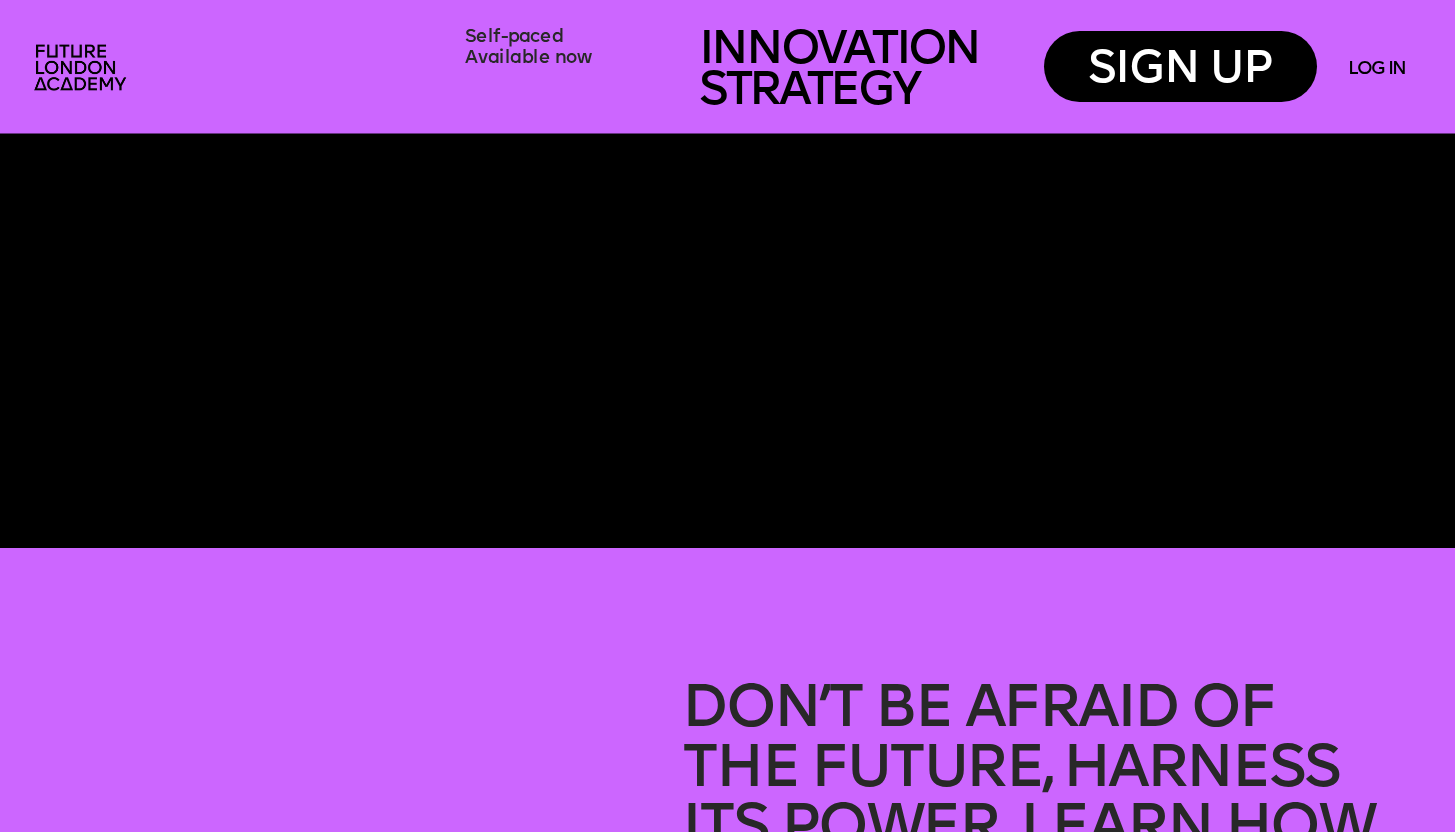 scroll, scrollTop: 0, scrollLeft: 0, axis: both 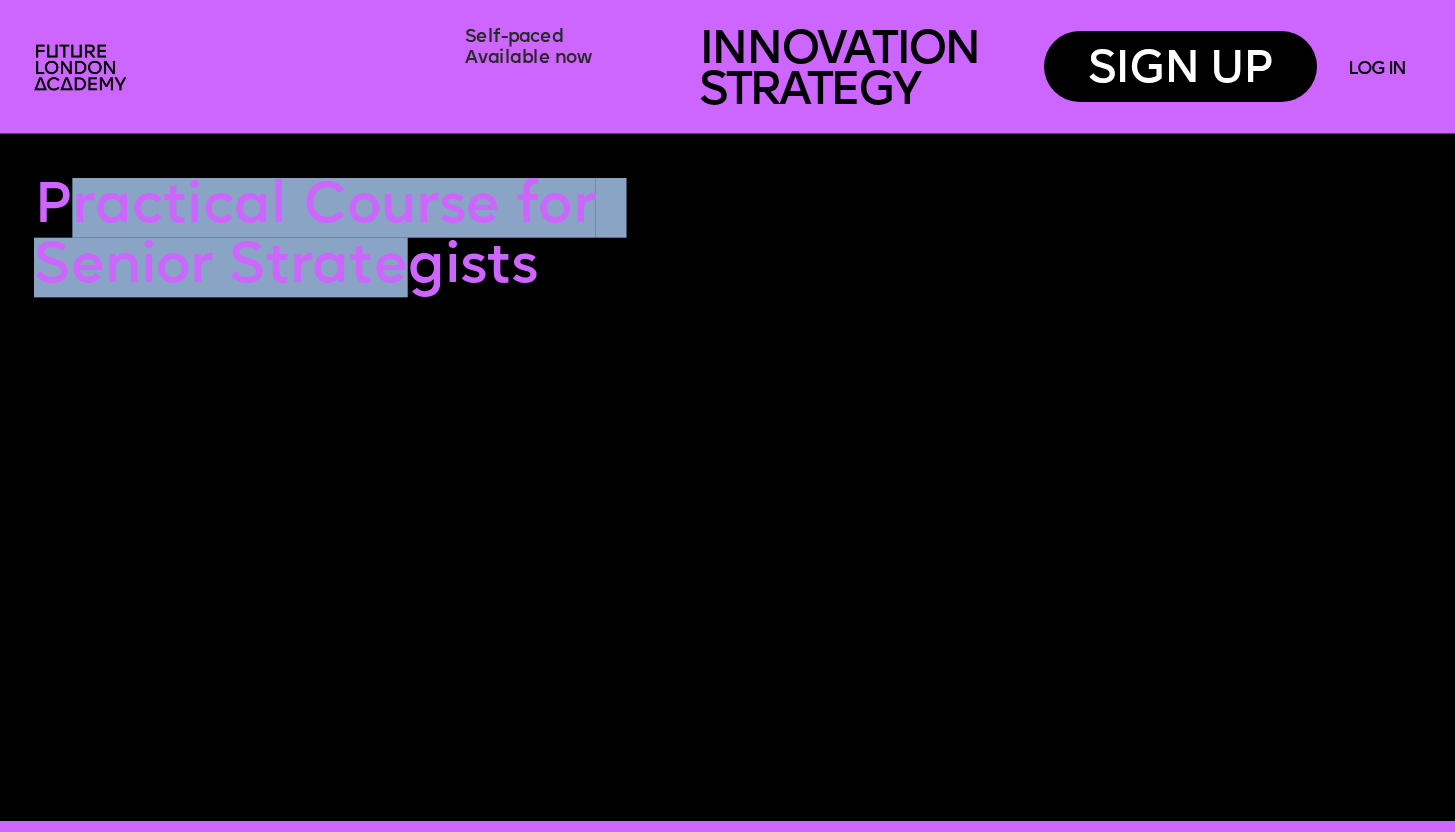 drag, startPoint x: 79, startPoint y: 198, endPoint x: 411, endPoint y: 277, distance: 341.26968 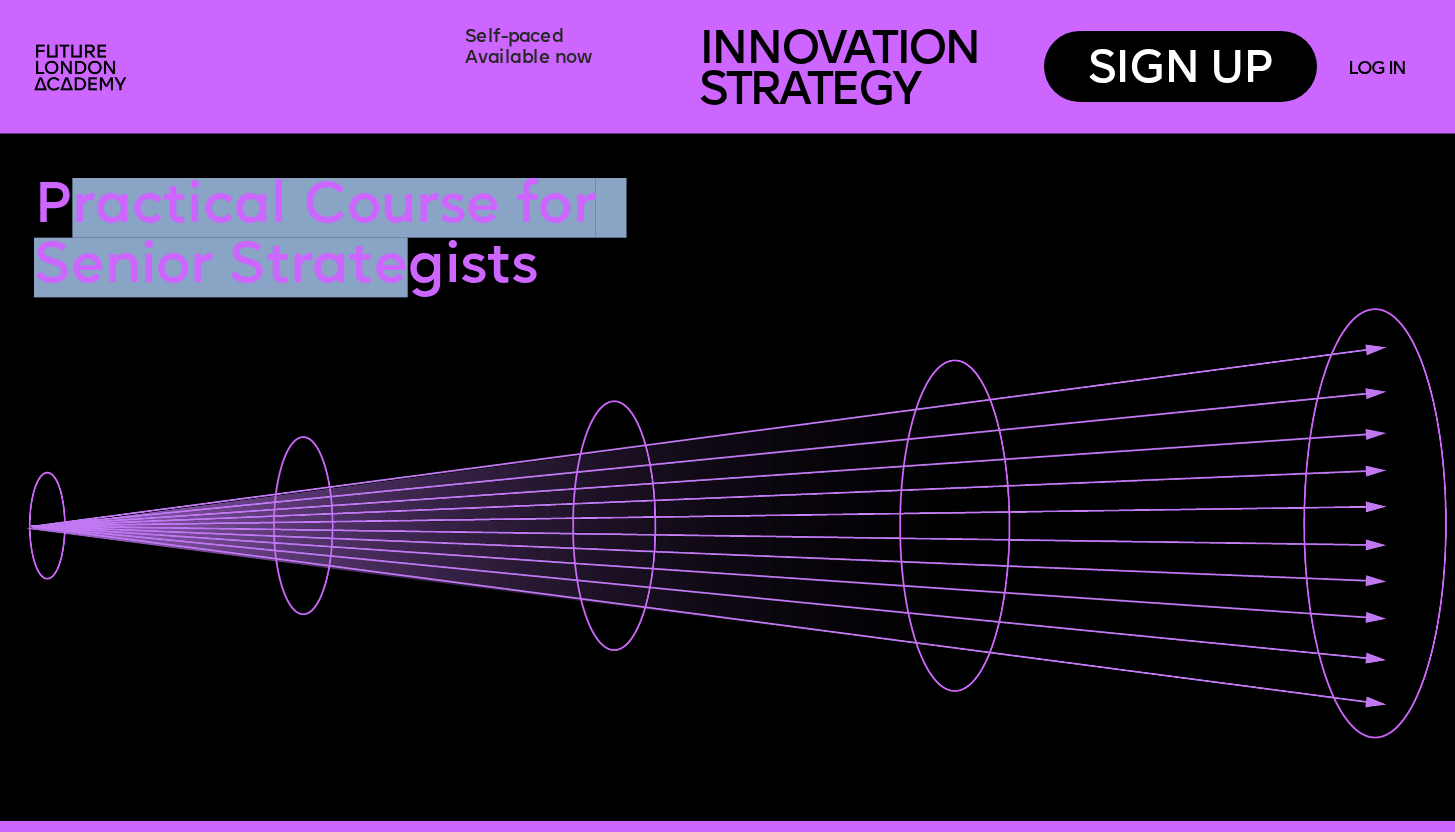 click on "Practical Course for Senior Strategists" at bounding box center (322, 237) 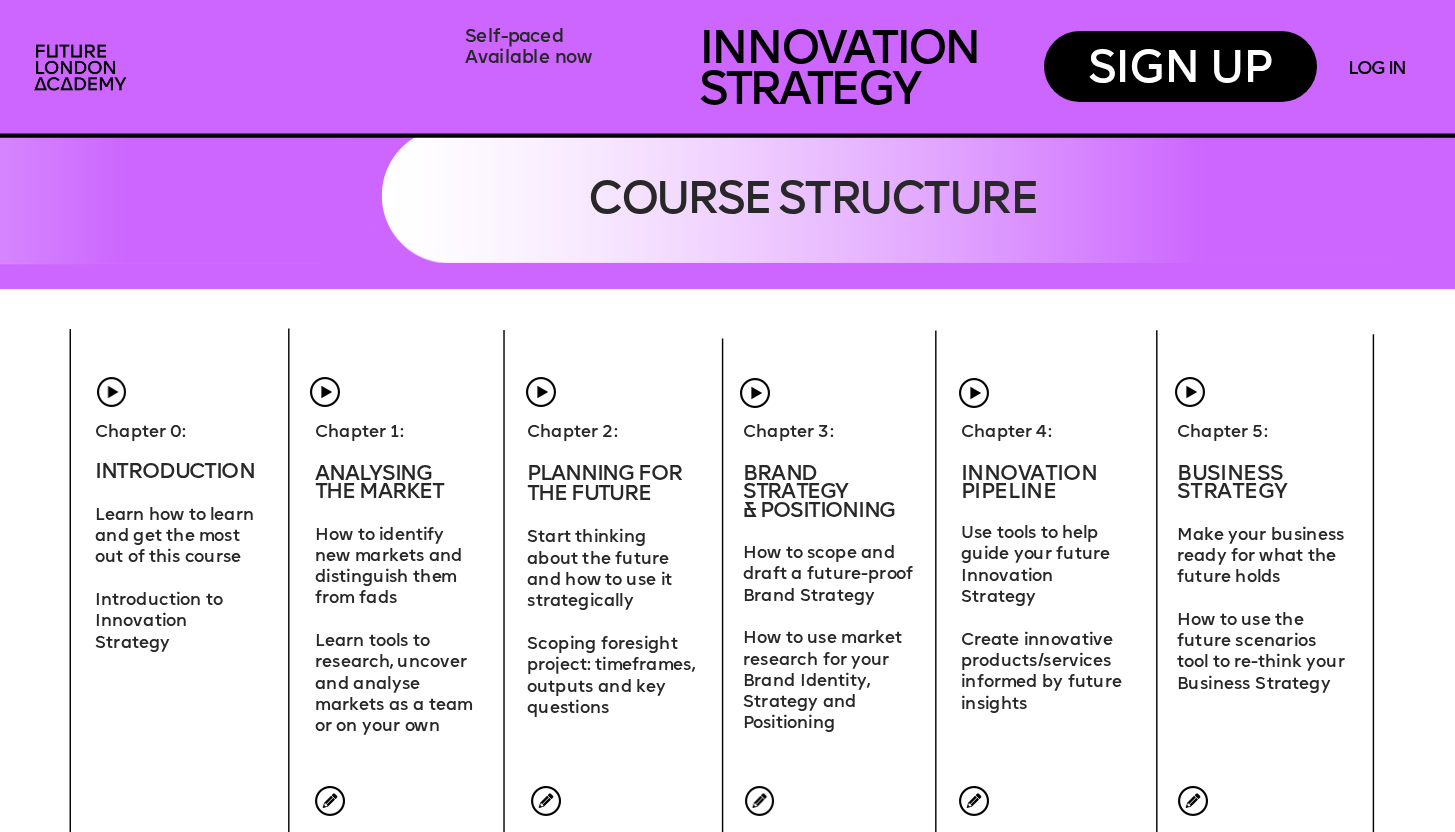 scroll, scrollTop: 6266, scrollLeft: 0, axis: vertical 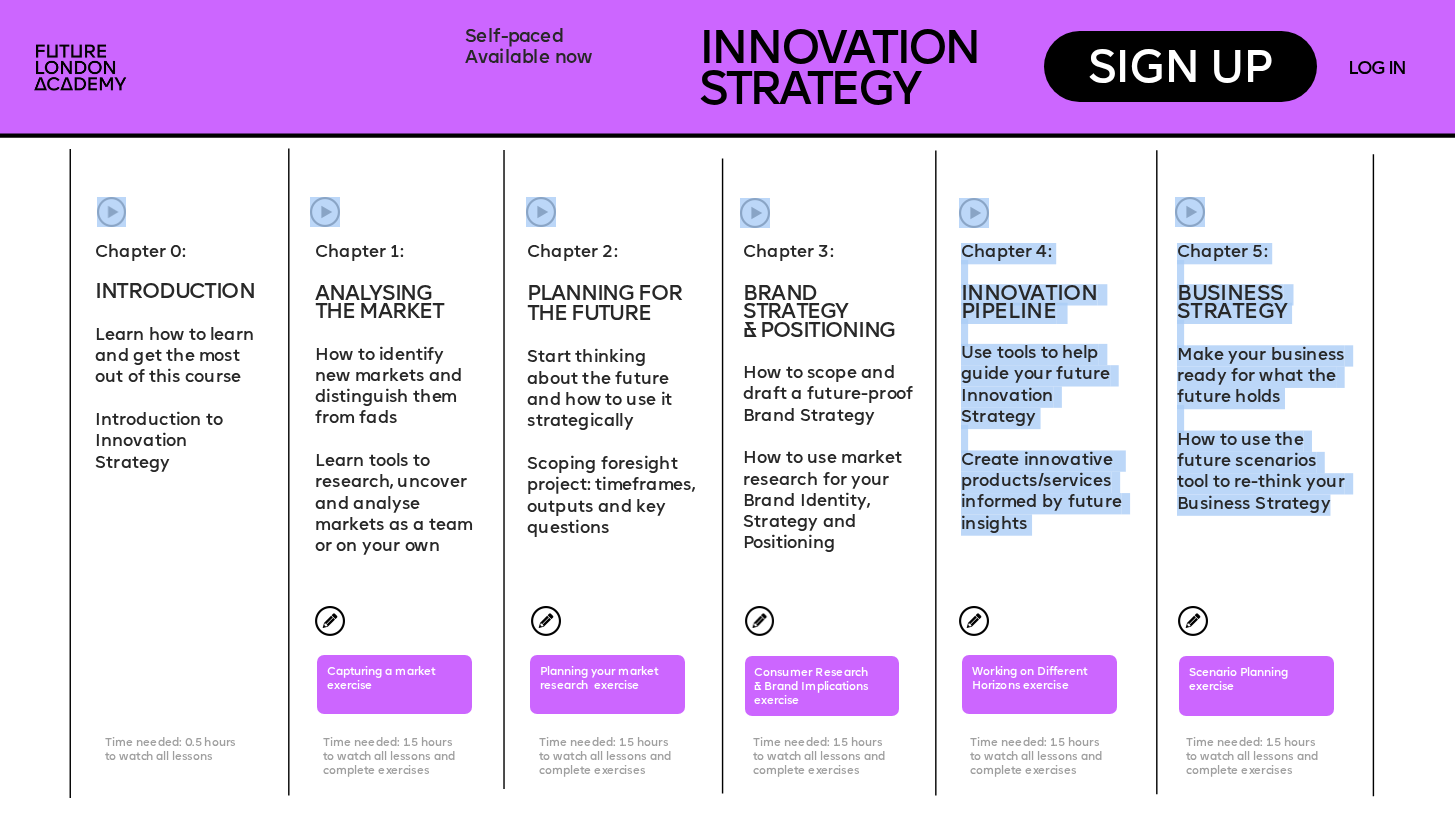 drag, startPoint x: 1338, startPoint y: 503, endPoint x: 739, endPoint y: 322, distance: 625.74915 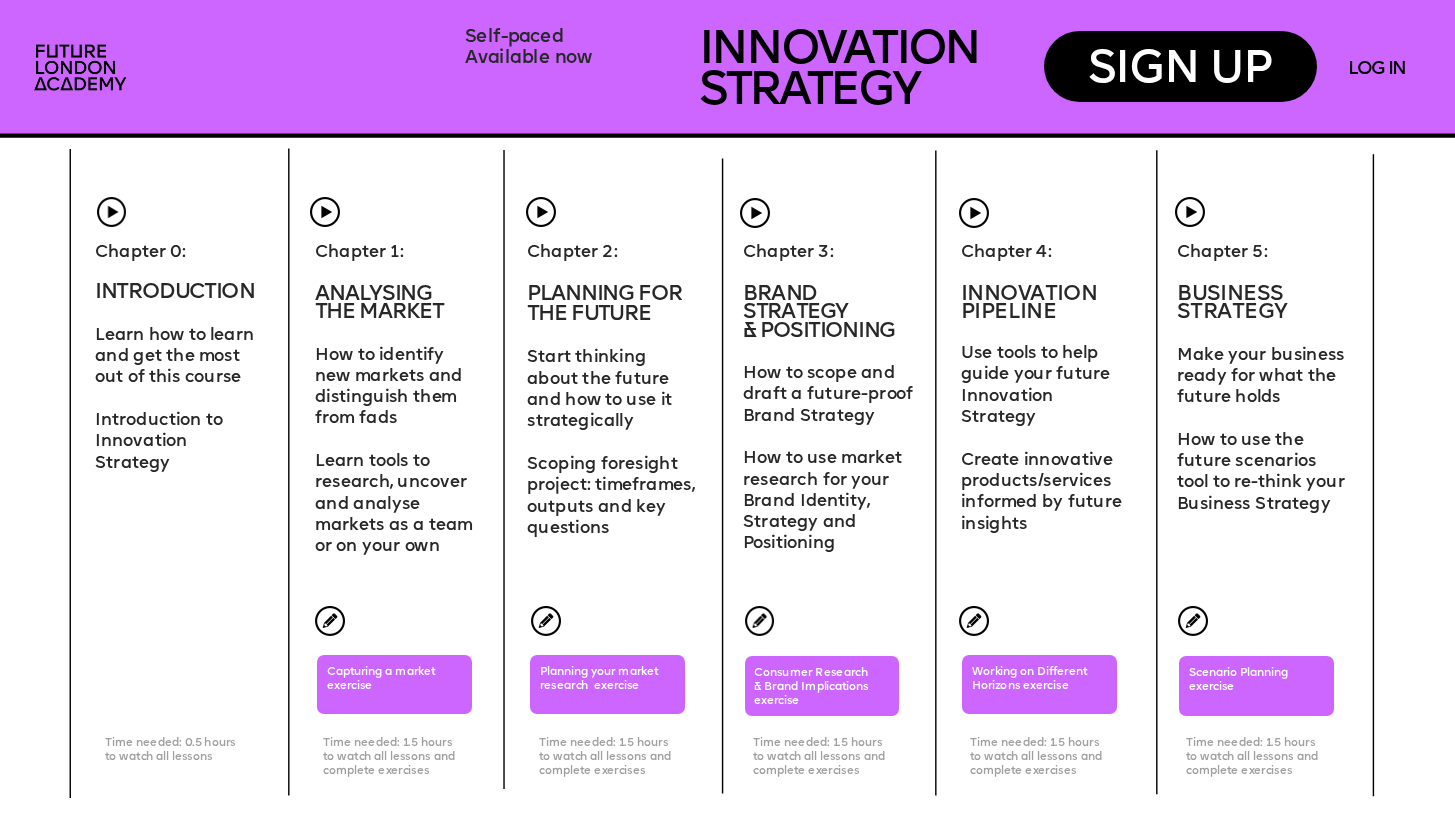 click 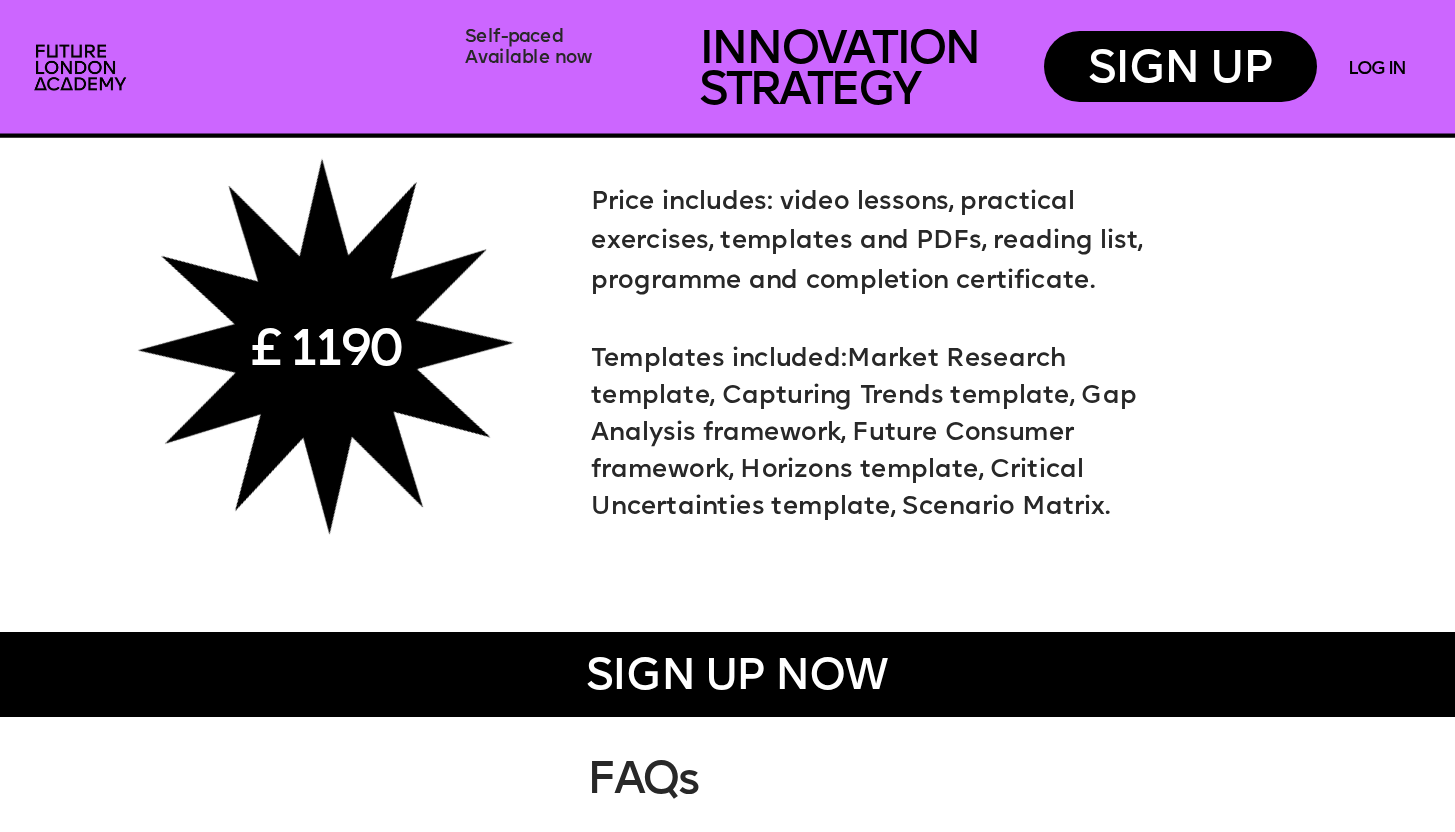 scroll, scrollTop: 8233, scrollLeft: 0, axis: vertical 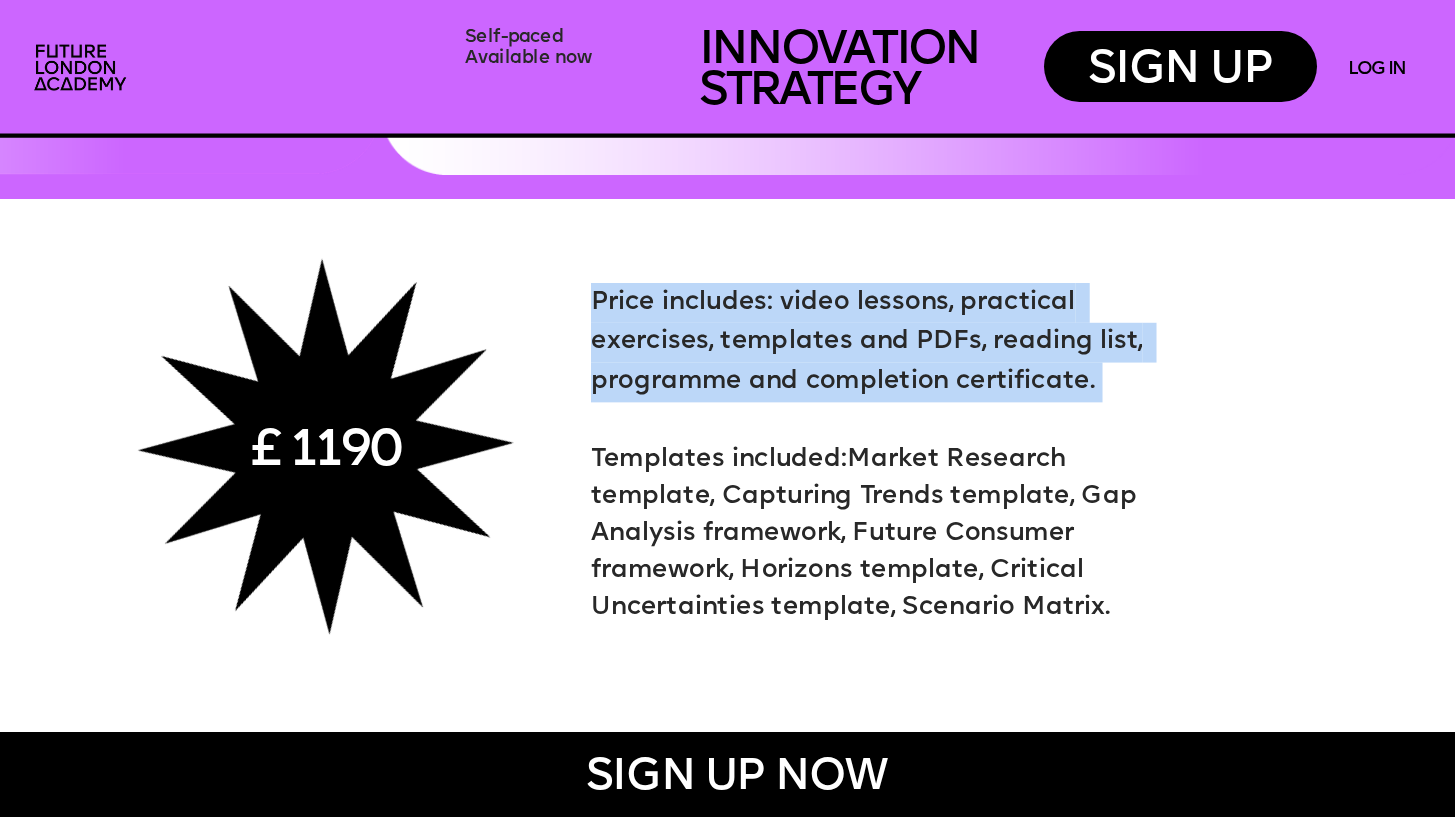 drag, startPoint x: 597, startPoint y: 286, endPoint x: 864, endPoint y: 422, distance: 299.64145 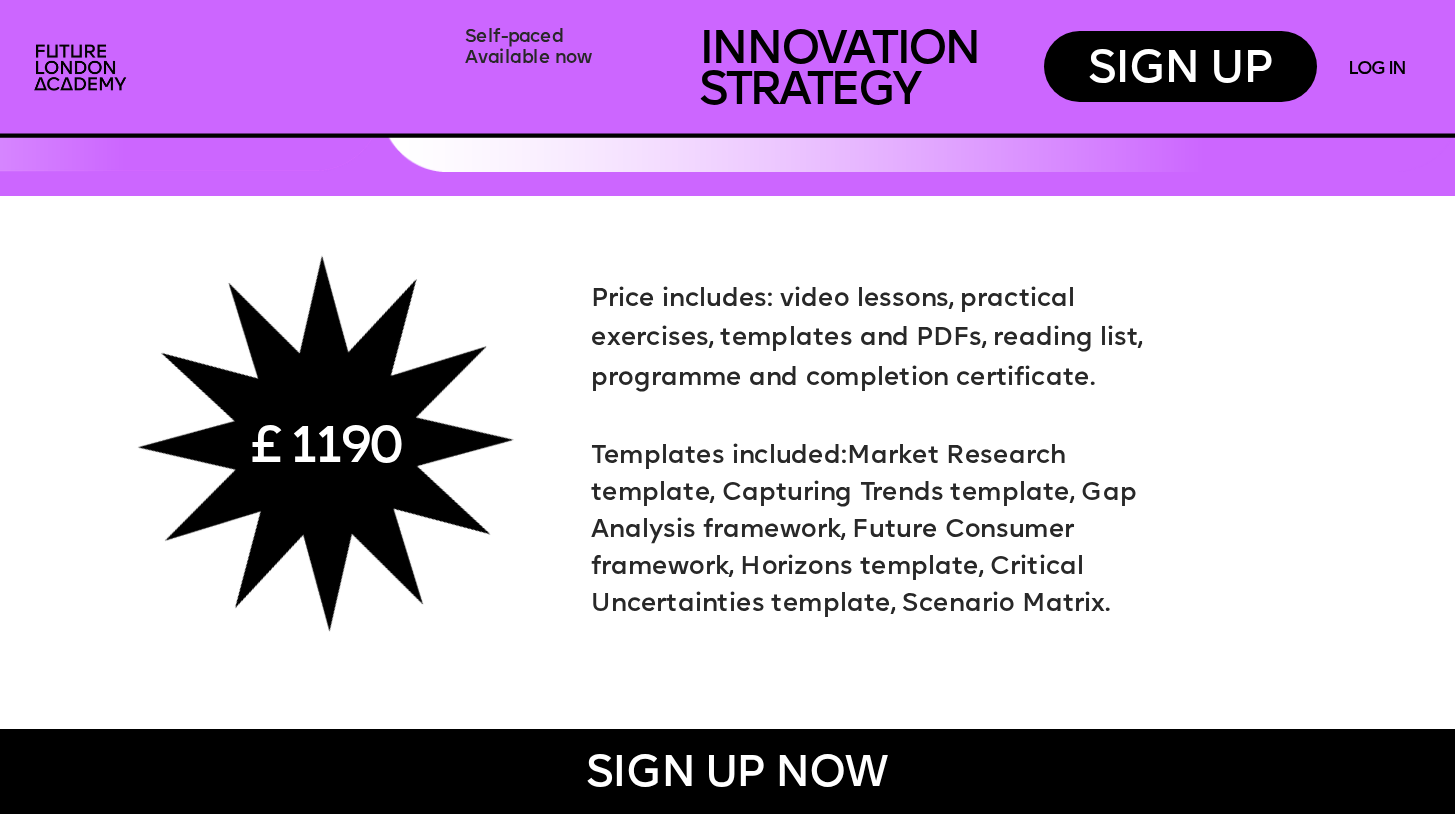 scroll, scrollTop: 8237, scrollLeft: 0, axis: vertical 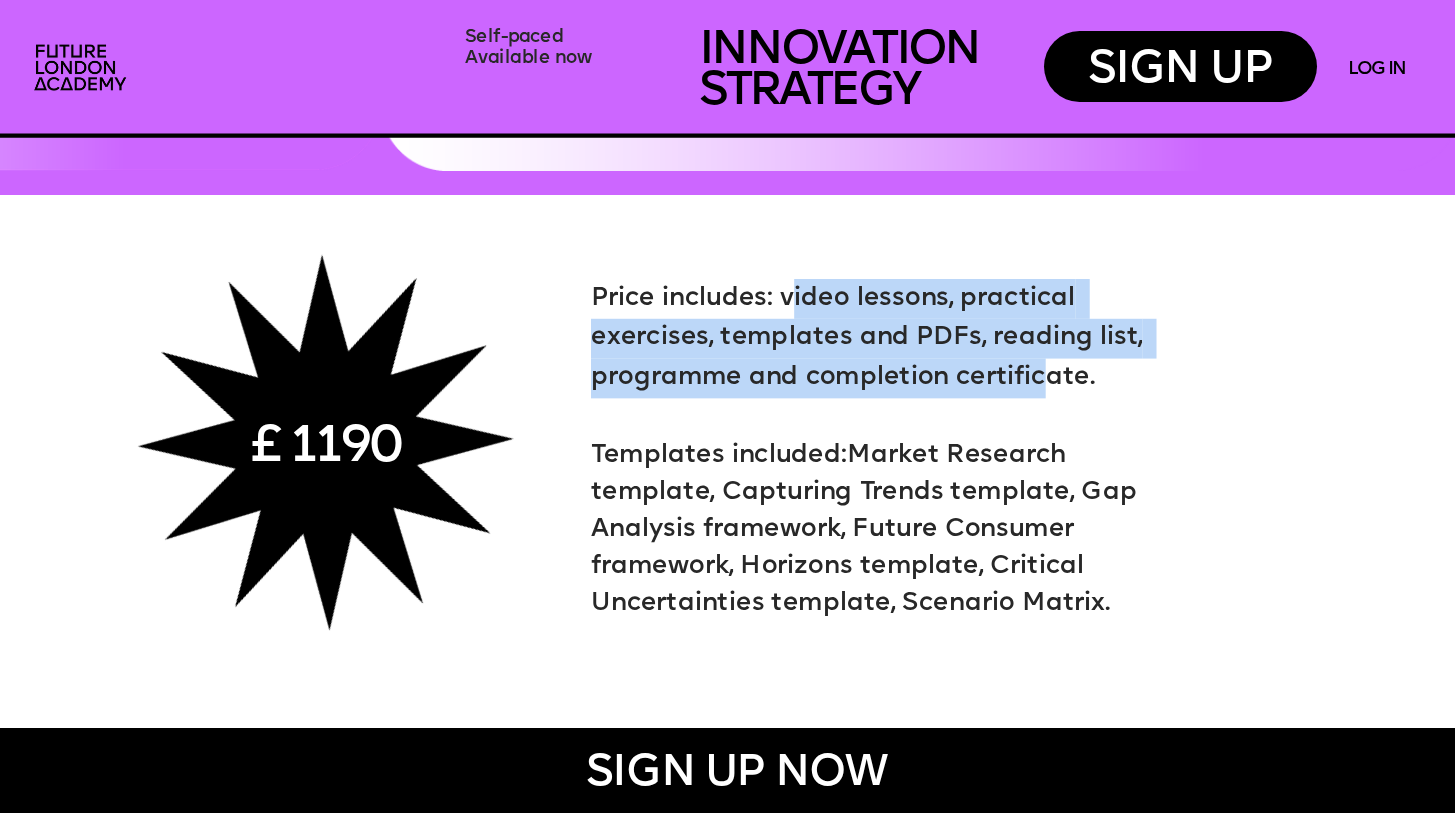 drag, startPoint x: 789, startPoint y: 290, endPoint x: 1045, endPoint y: 380, distance: 271.35953 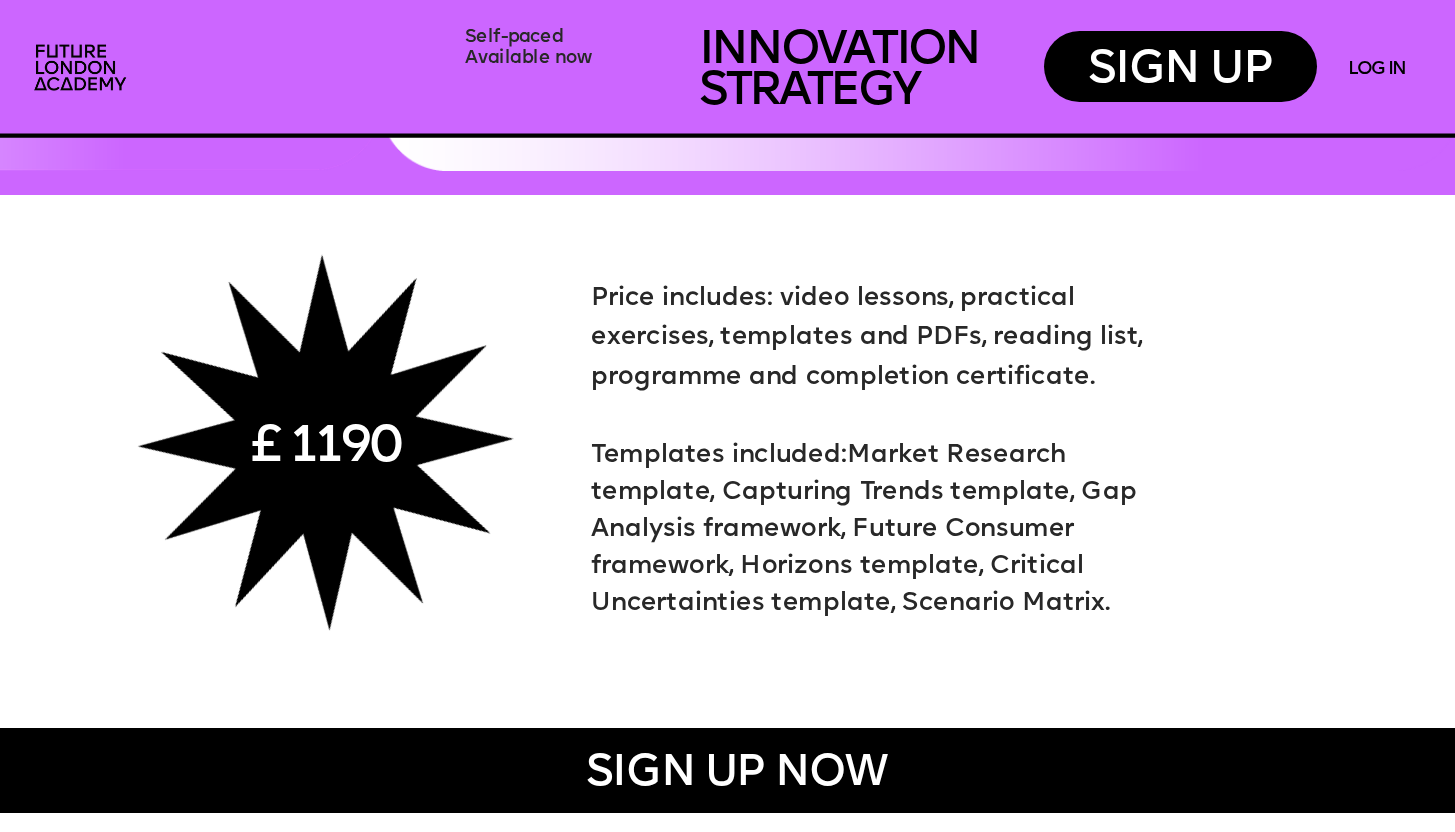 drag, startPoint x: 1129, startPoint y: 383, endPoint x: 700, endPoint y: 342, distance: 430.95474 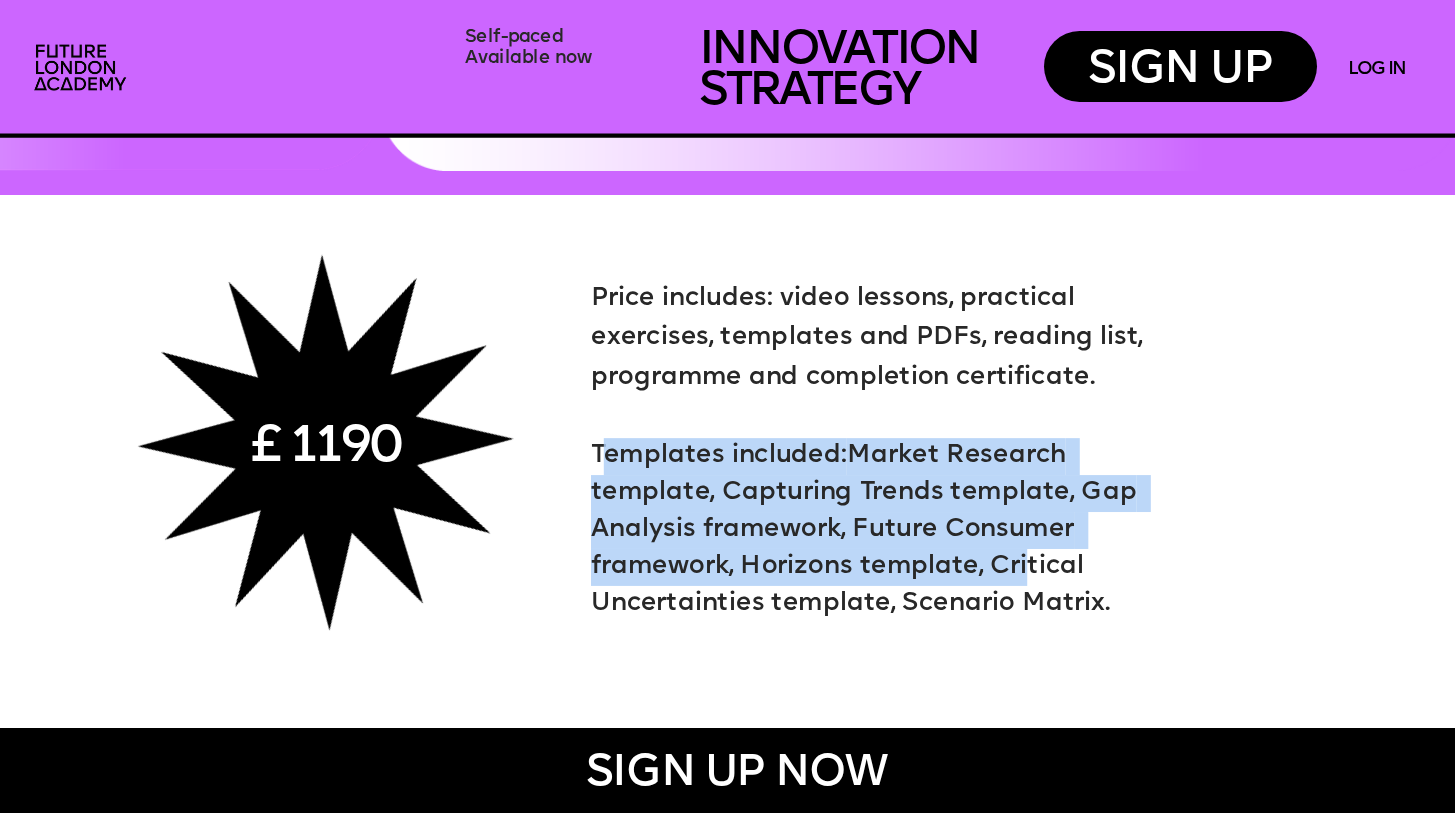 drag, startPoint x: 610, startPoint y: 451, endPoint x: 1018, endPoint y: 576, distance: 426.71887 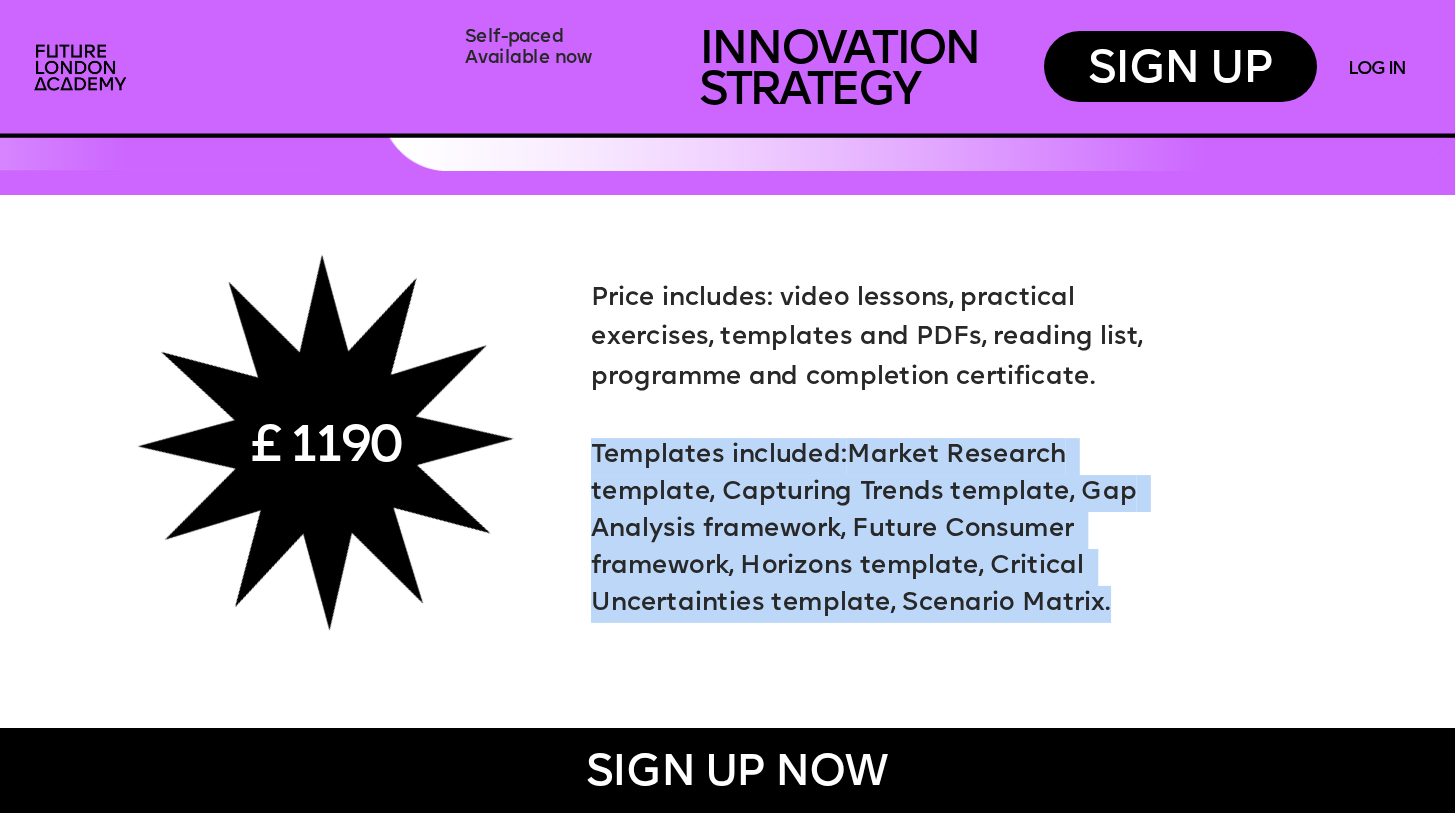 drag, startPoint x: 1137, startPoint y: 601, endPoint x: 603, endPoint y: 441, distance: 557.45496 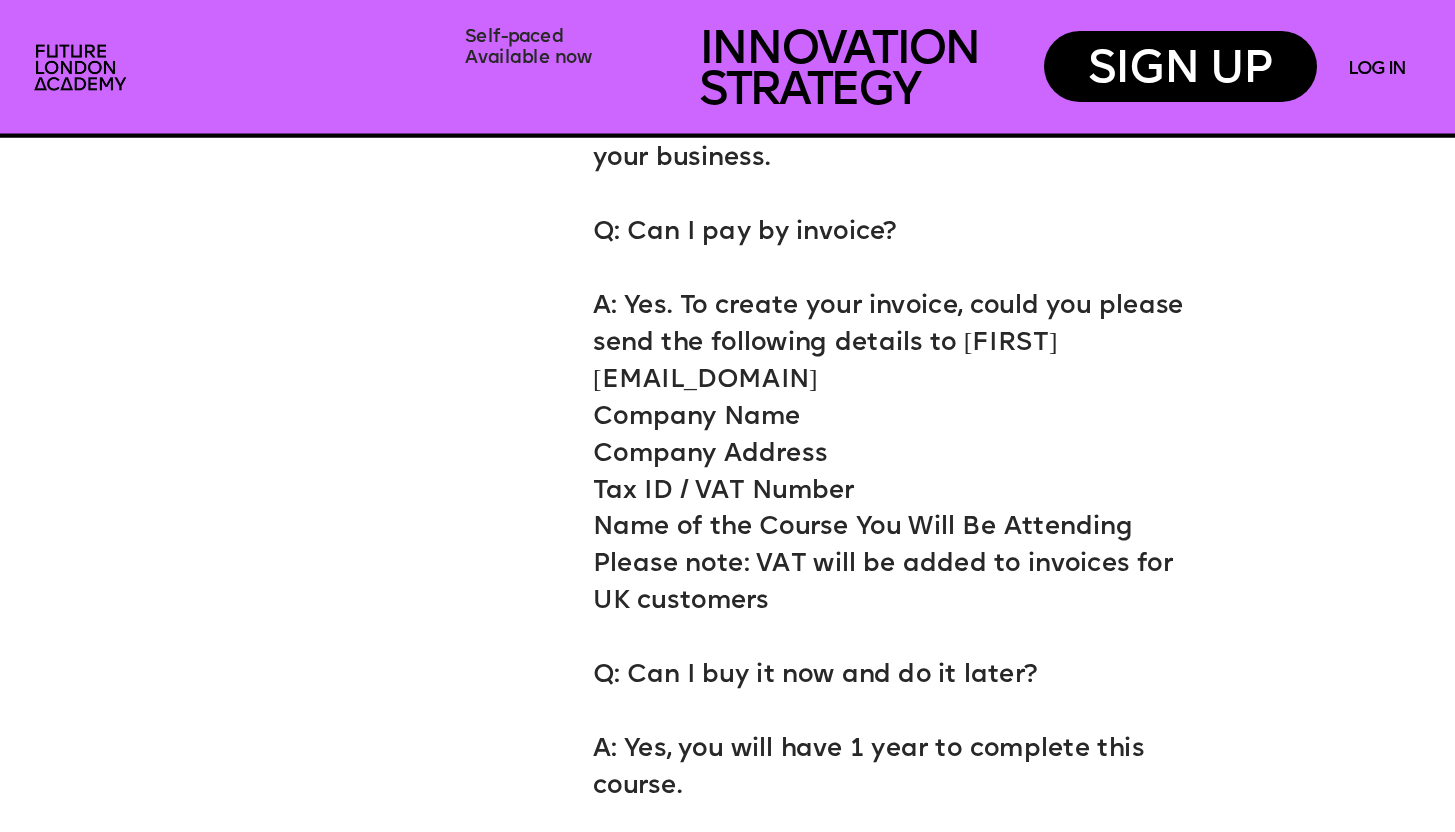scroll, scrollTop: 10850, scrollLeft: 0, axis: vertical 